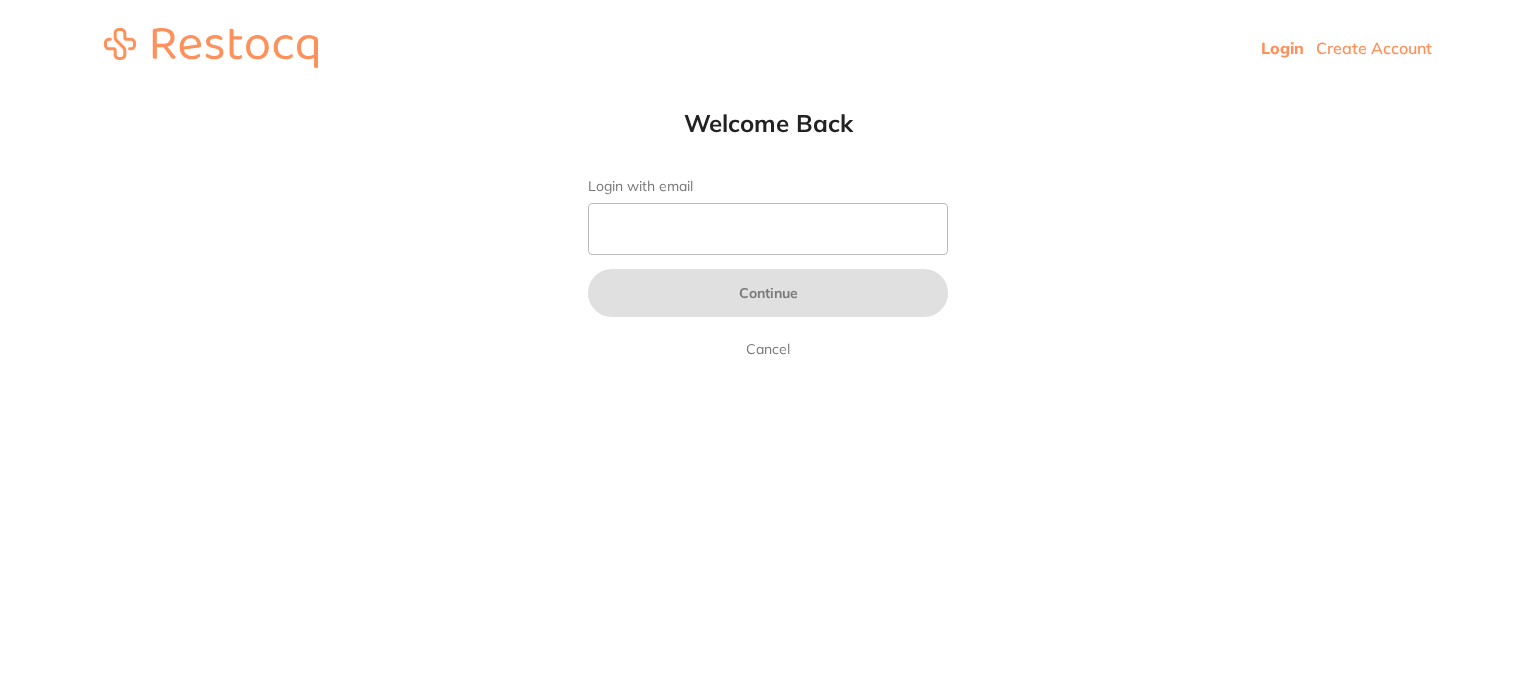 scroll, scrollTop: 0, scrollLeft: 0, axis: both 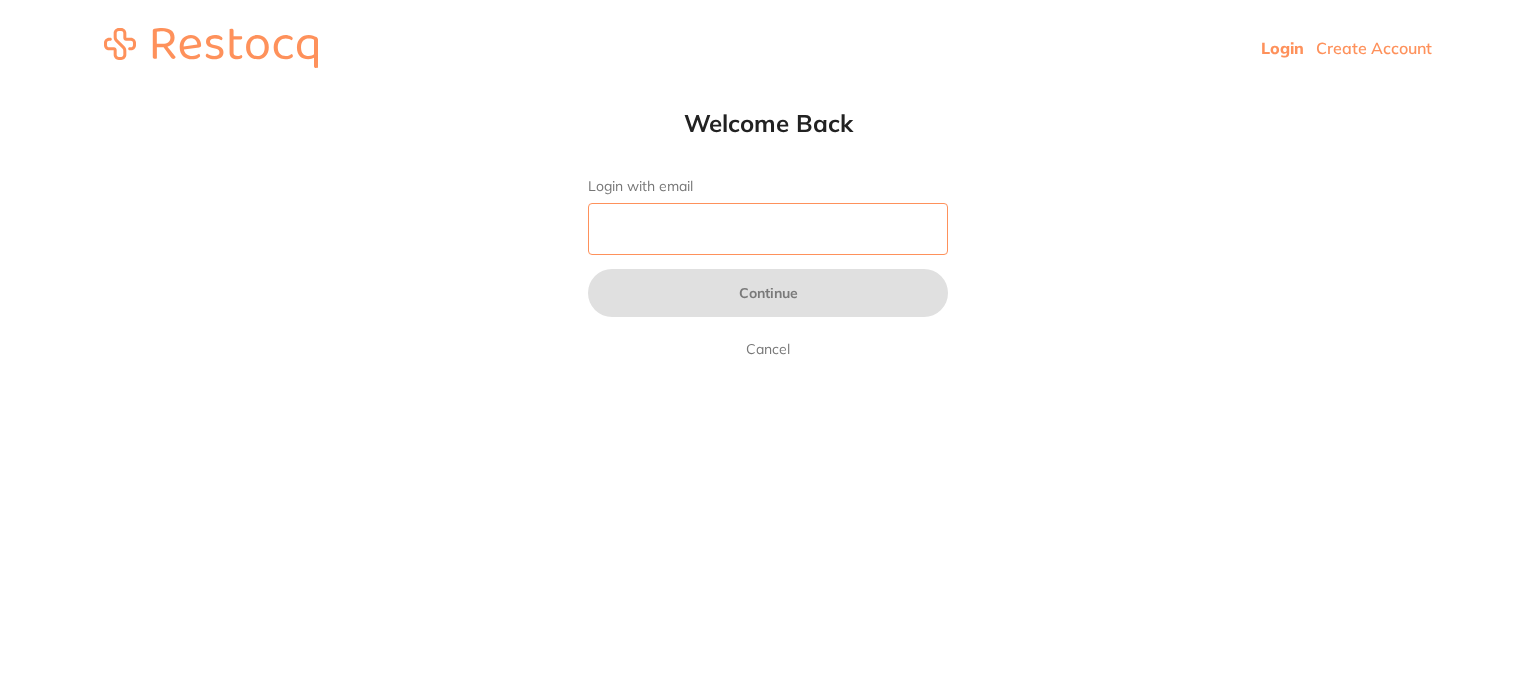 click on "Login with email" at bounding box center [768, 229] 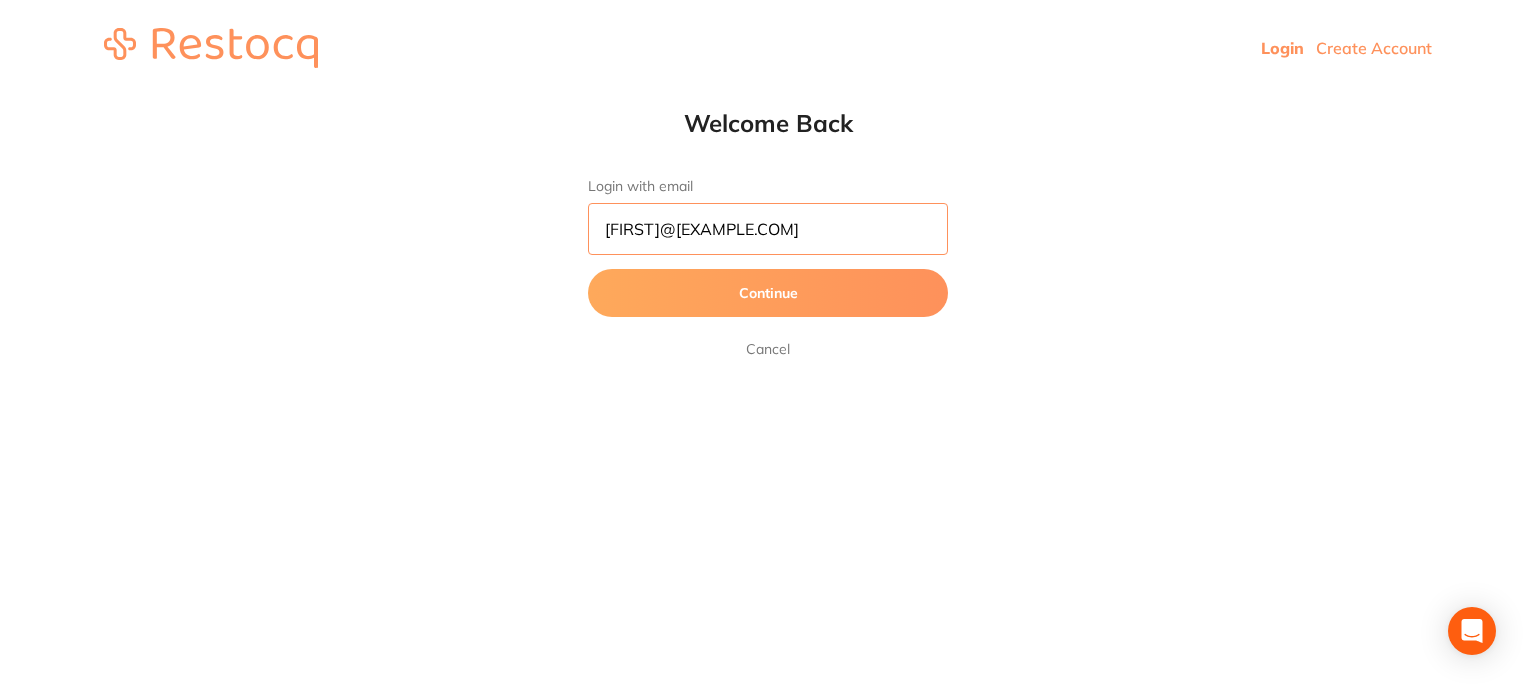 click on "[FIRST]@[EXAMPLE.COM]" at bounding box center (768, 229) 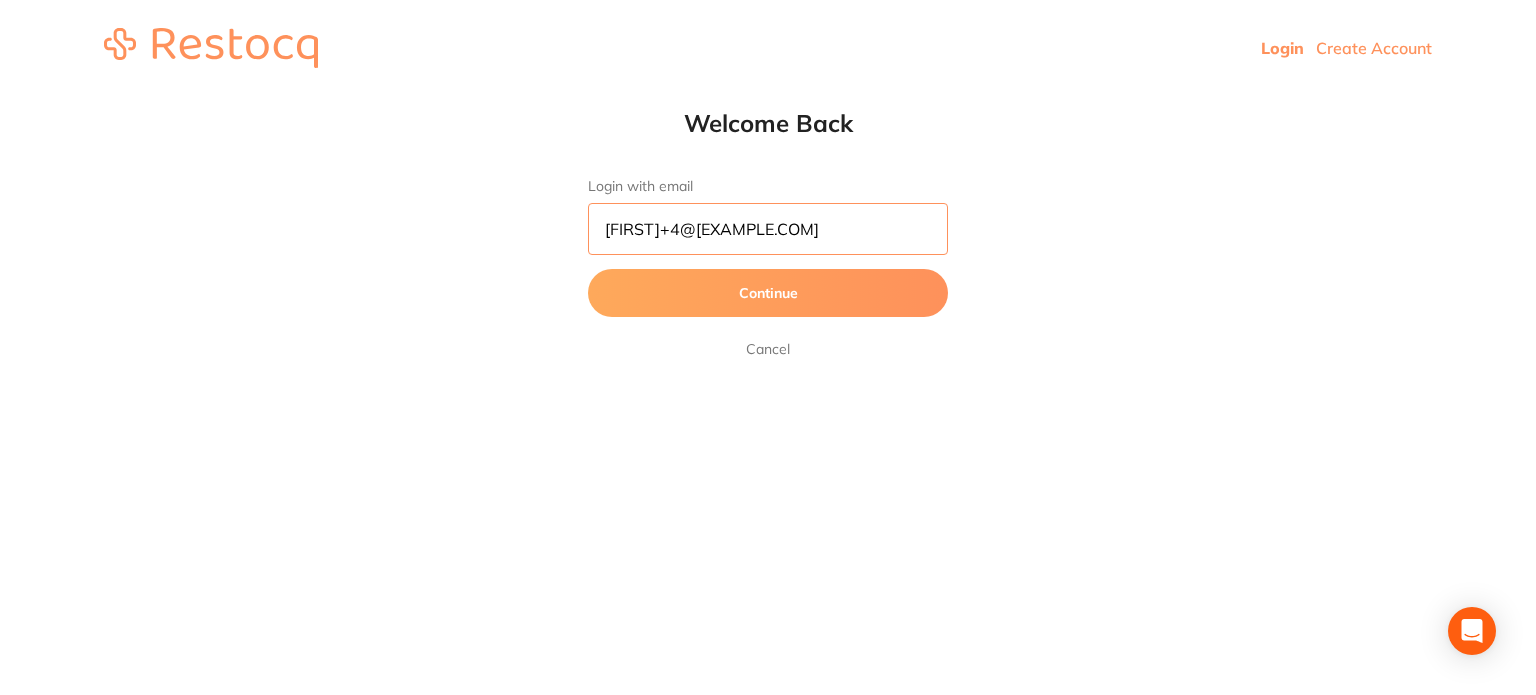 type on "[FIRST]+4@[EXAMPLE.COM]" 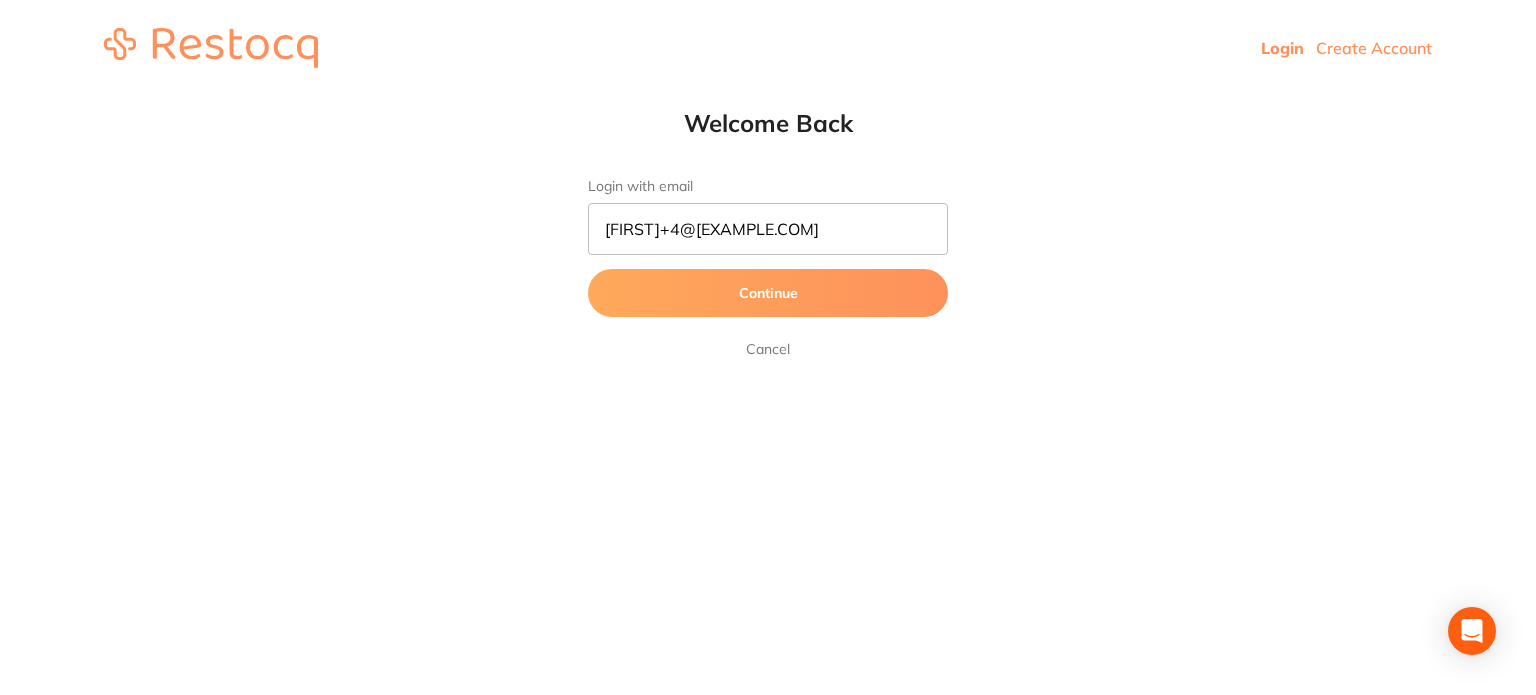 click on "Continue" at bounding box center (768, 293) 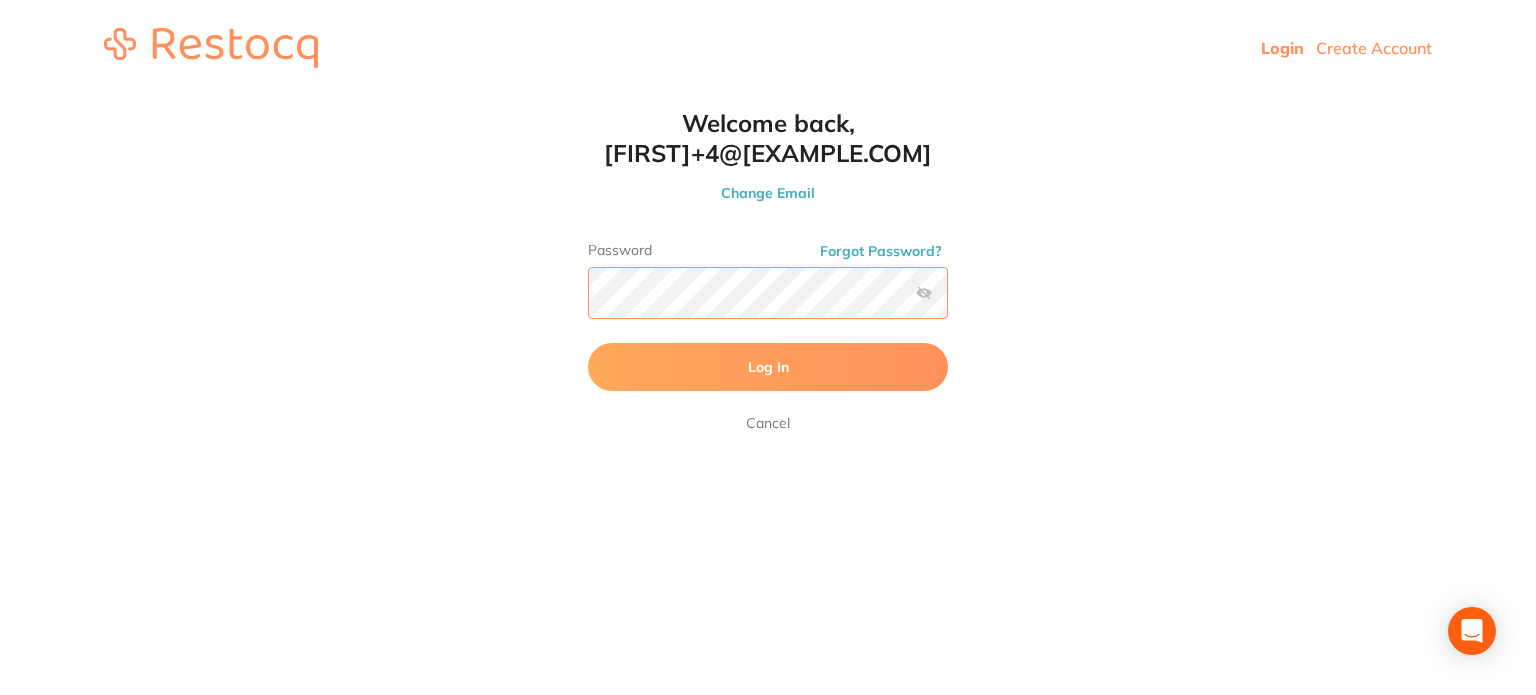 click on "Log In" at bounding box center [768, 367] 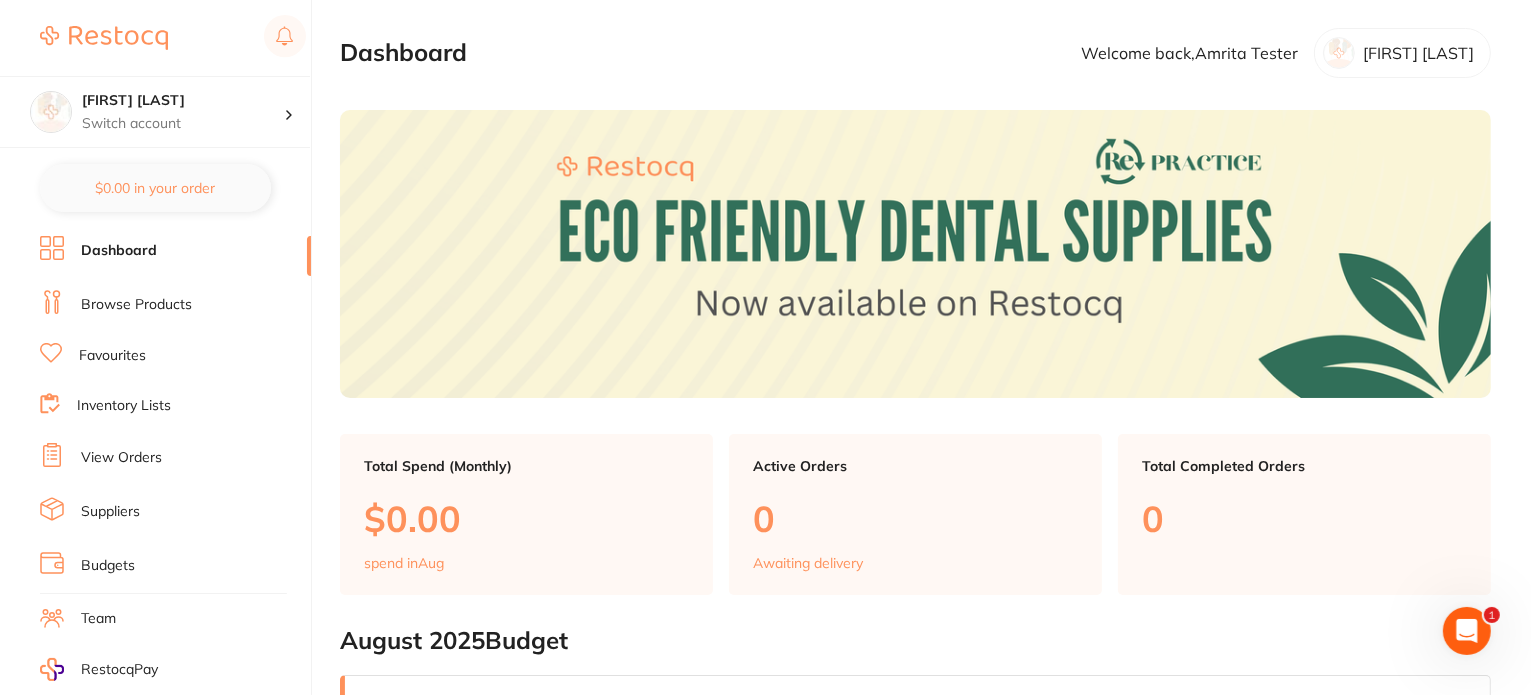 scroll, scrollTop: 0, scrollLeft: 0, axis: both 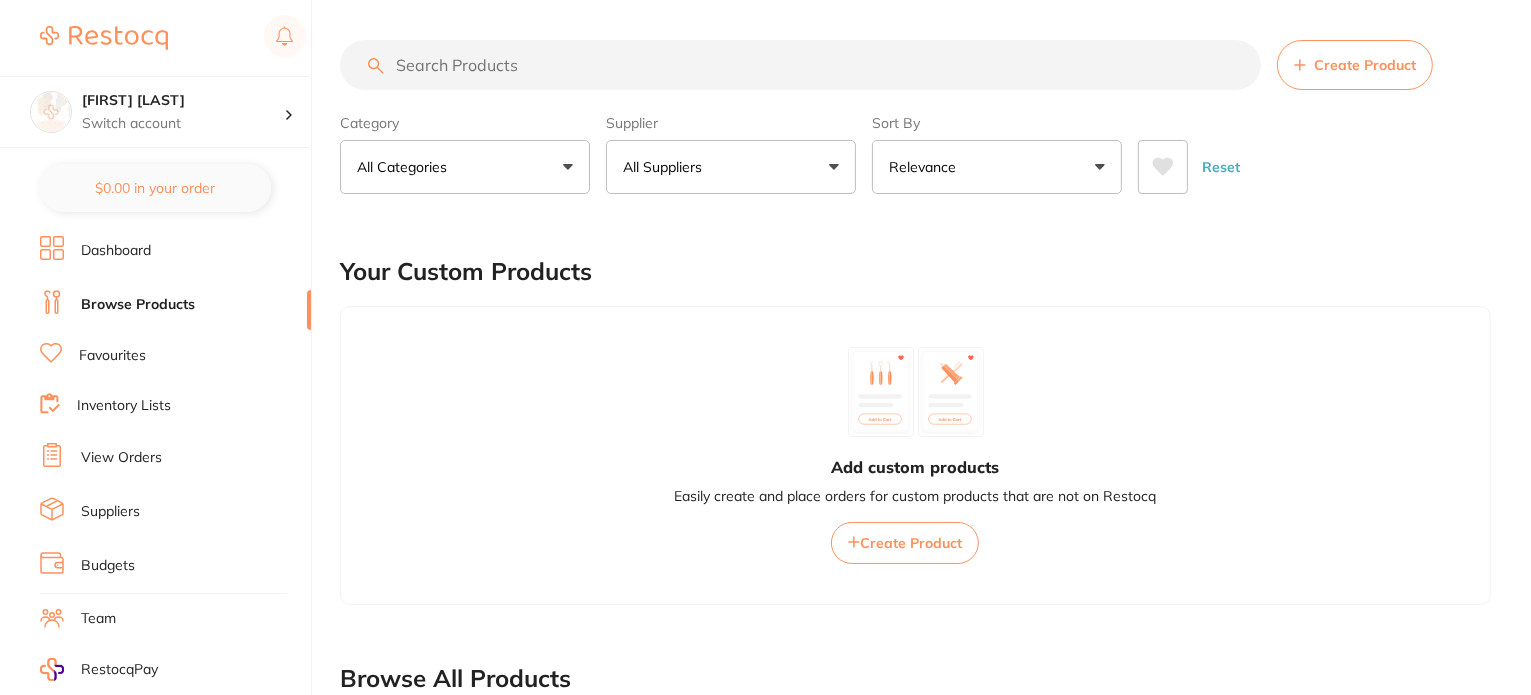 click on "All Suppliers" at bounding box center [666, 167] 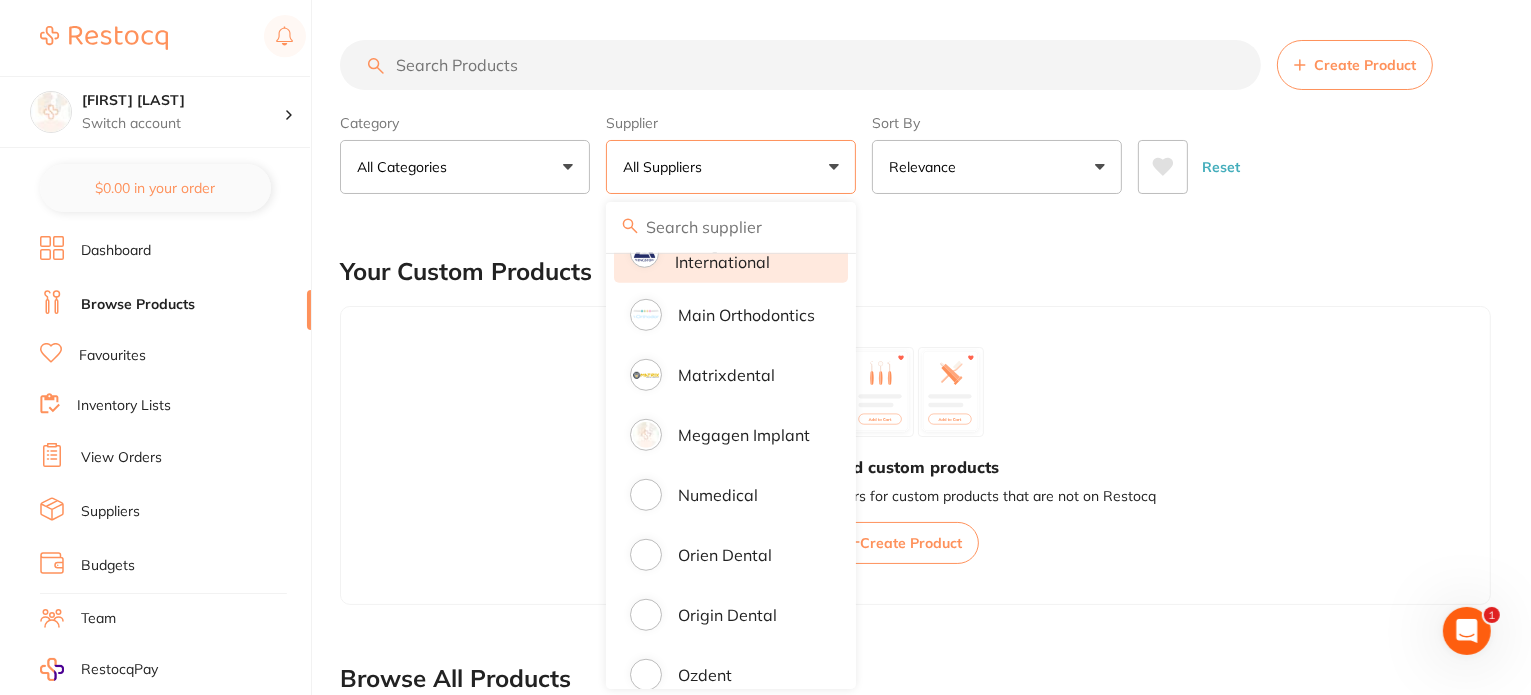 scroll, scrollTop: 0, scrollLeft: 0, axis: both 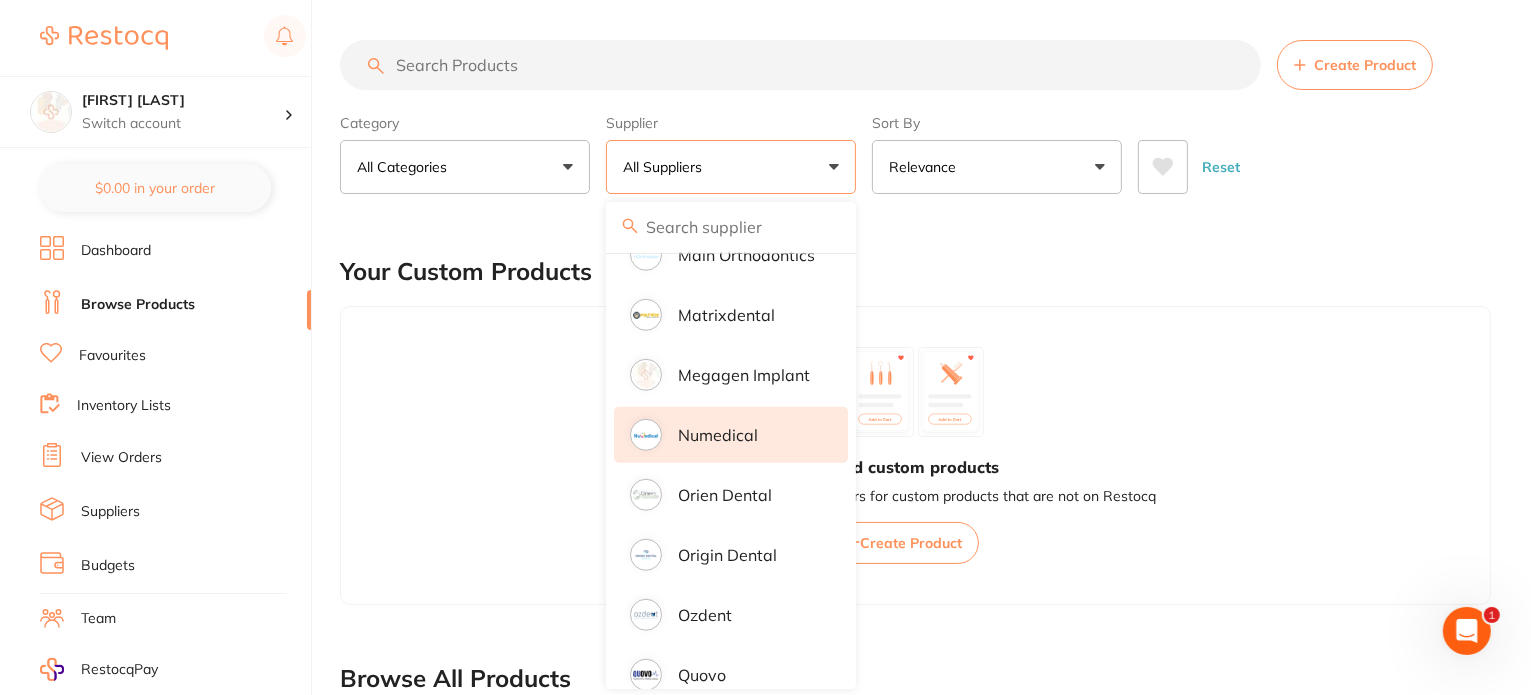 click on "Numedical" at bounding box center (731, 435) 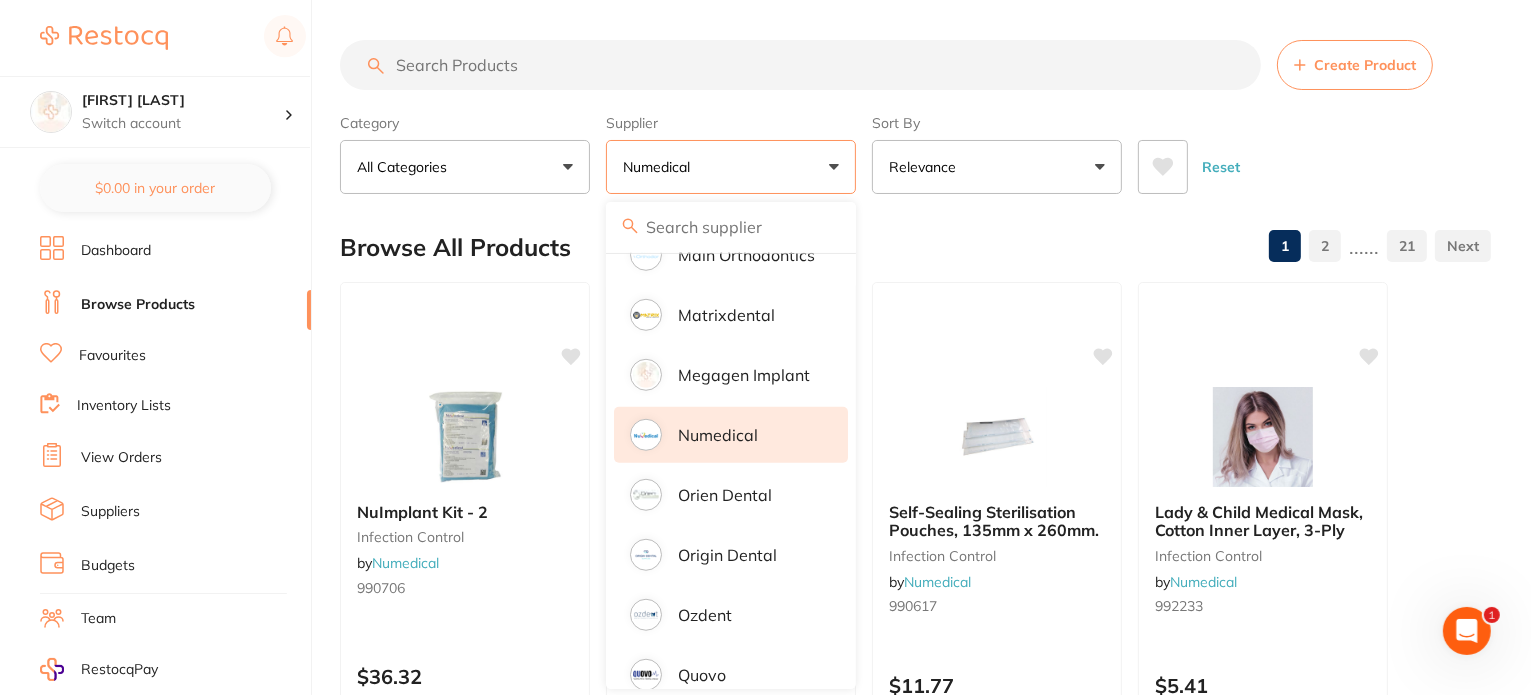 click on "Category All Categories All Categories anaesthetic articulating burs disposables education endodontics equipment evacuation finishing & polishing handpieces impression infection control instruments laboratory oral surgery orthodontics preventative restorative & cosmetic rubber dam specials & clearance xrays/imaging Clear Category   false    All Categories Category All Categories anaesthetic articulating burs disposables education endodontics equipment evacuation finishing & polishing handpieces impression infection control instruments laboratory oral surgery orthodontics preventative restorative & cosmetic rubber dam specials & clearance xrays/imaging Supplier Numedical All Suppliers Dentsply Sirona AB Orthodontics Adam Dental AHP Dental and Medical Amalgadent Ark Health BioMeDent Pty Ltd Critical Dental DENSOL Dental Practice Supplies Dental Zone Erkodent Erskine Dental Geistlich Healthware Australia Healthware Australia Ridley Henry Schein Halas HIT Dental & Medical Supplies Independent Dental Kulzer Ozdent" at bounding box center (915, 150) 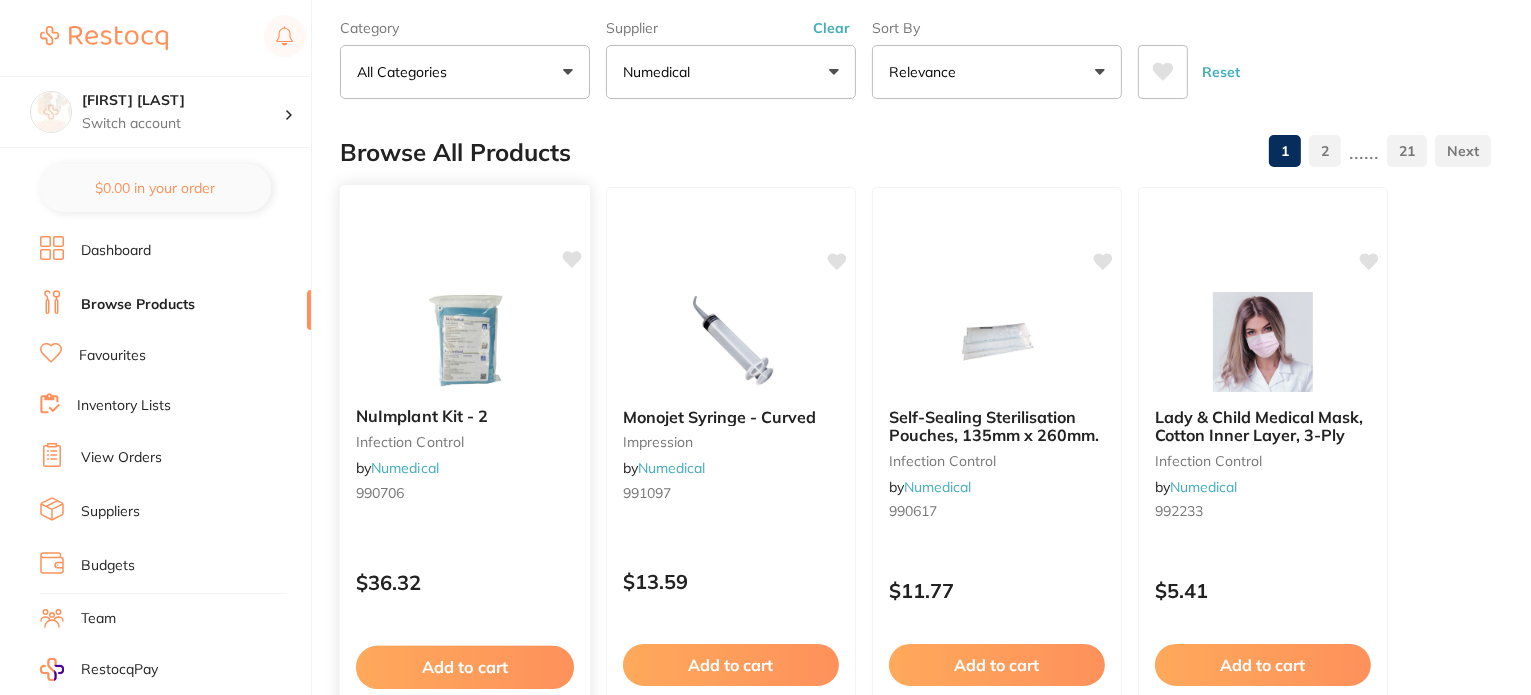 scroll, scrollTop: 200, scrollLeft: 0, axis: vertical 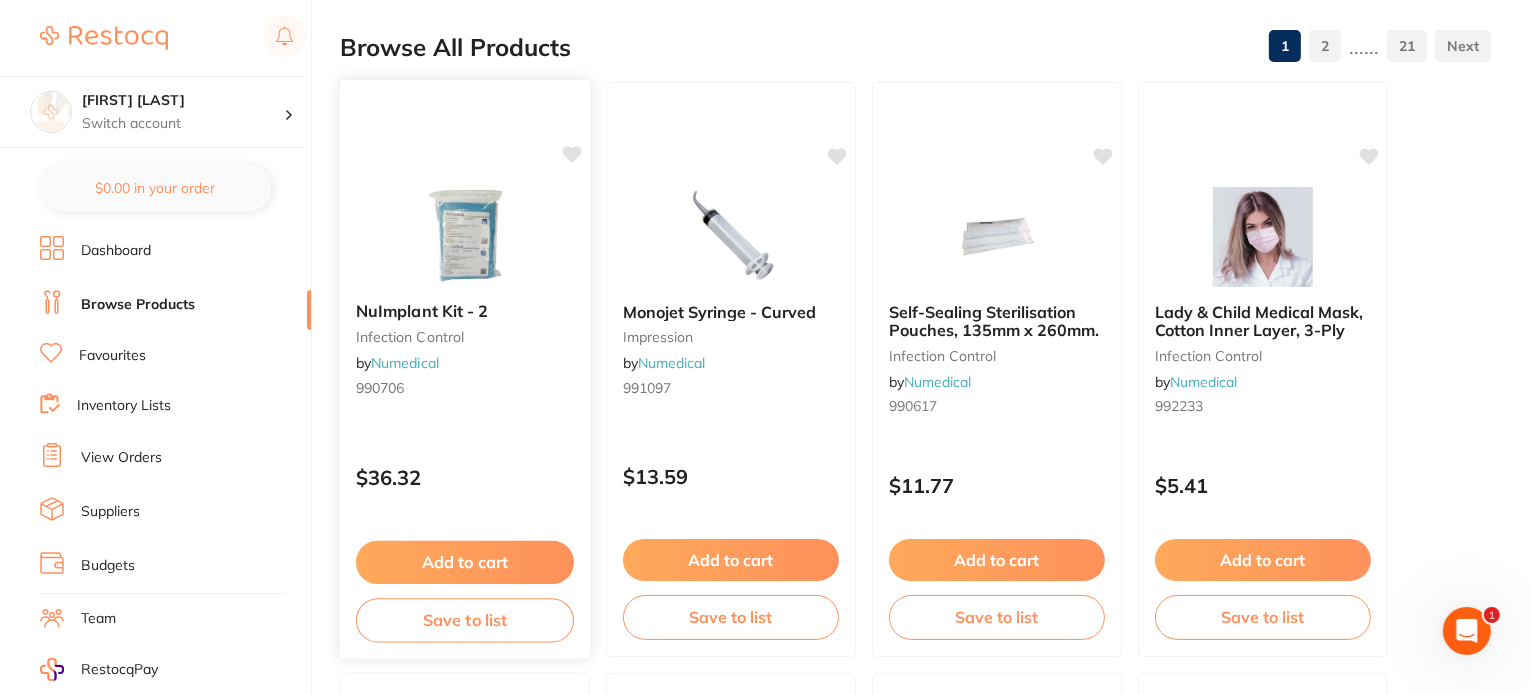 click on "Add to cart" at bounding box center (465, 562) 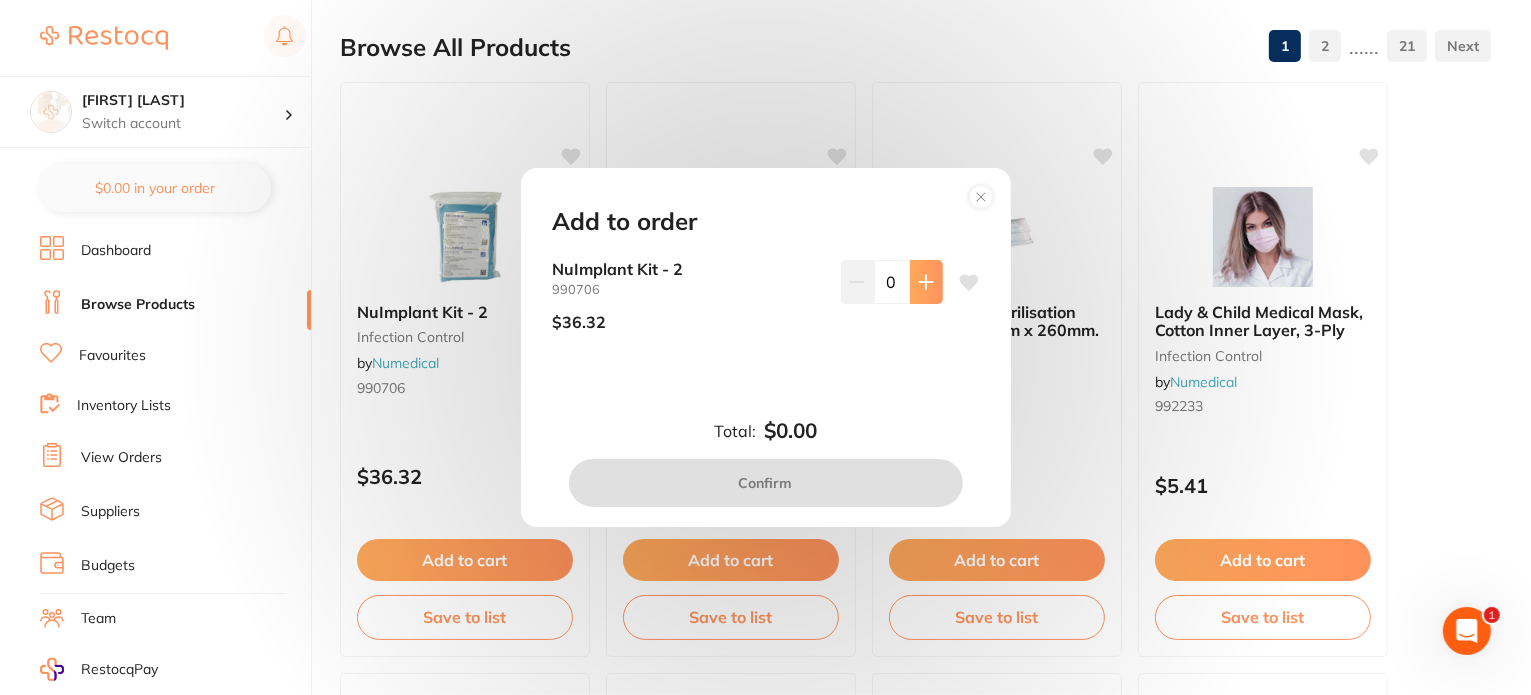 scroll, scrollTop: 0, scrollLeft: 0, axis: both 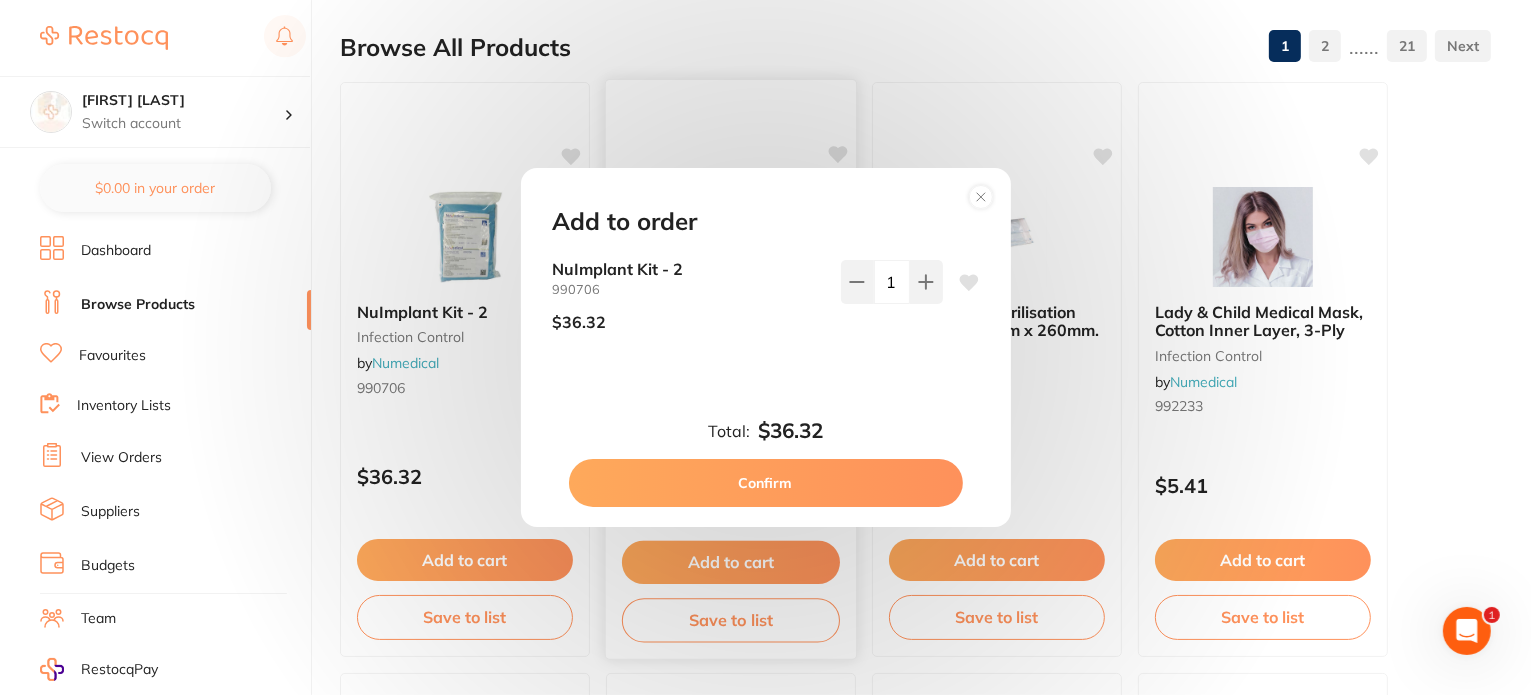 click on "Confirm" at bounding box center [766, 483] 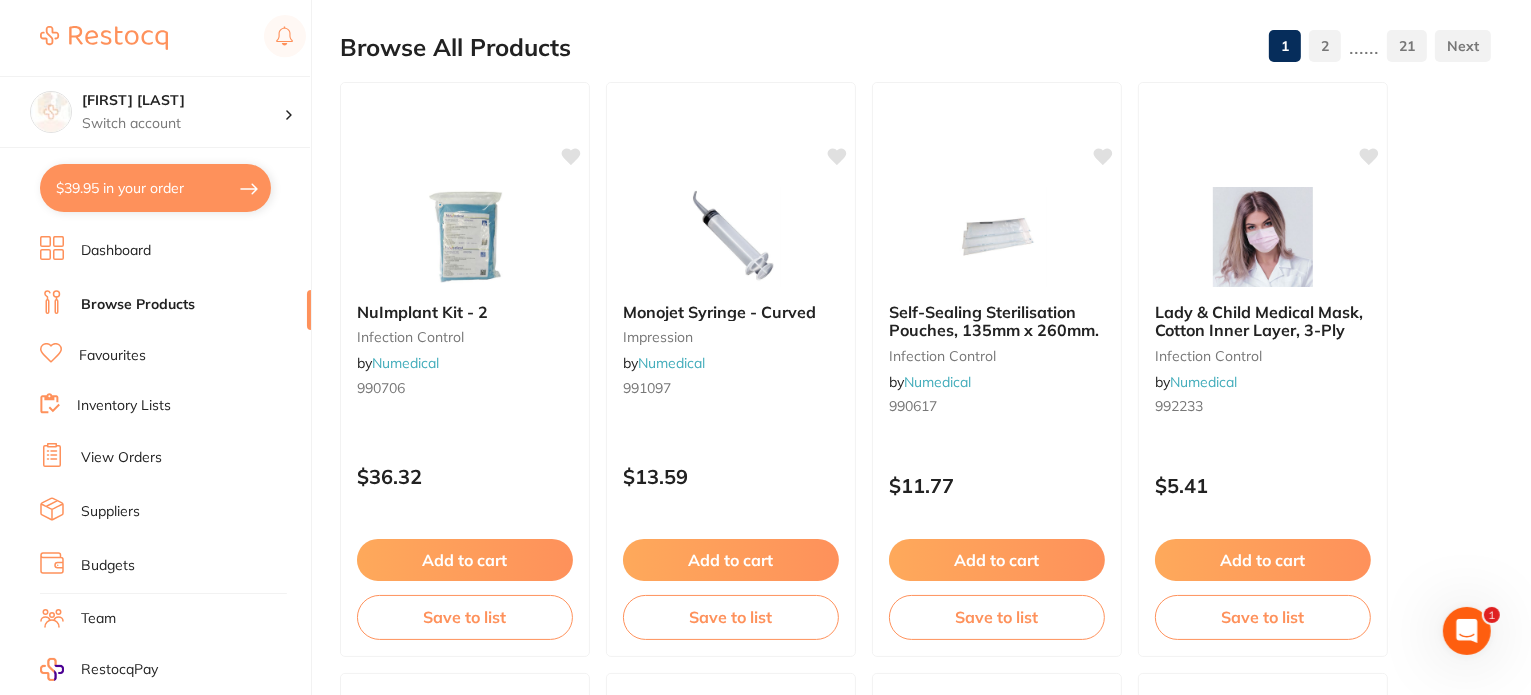 click on "$39.95   in your order" at bounding box center [155, 188] 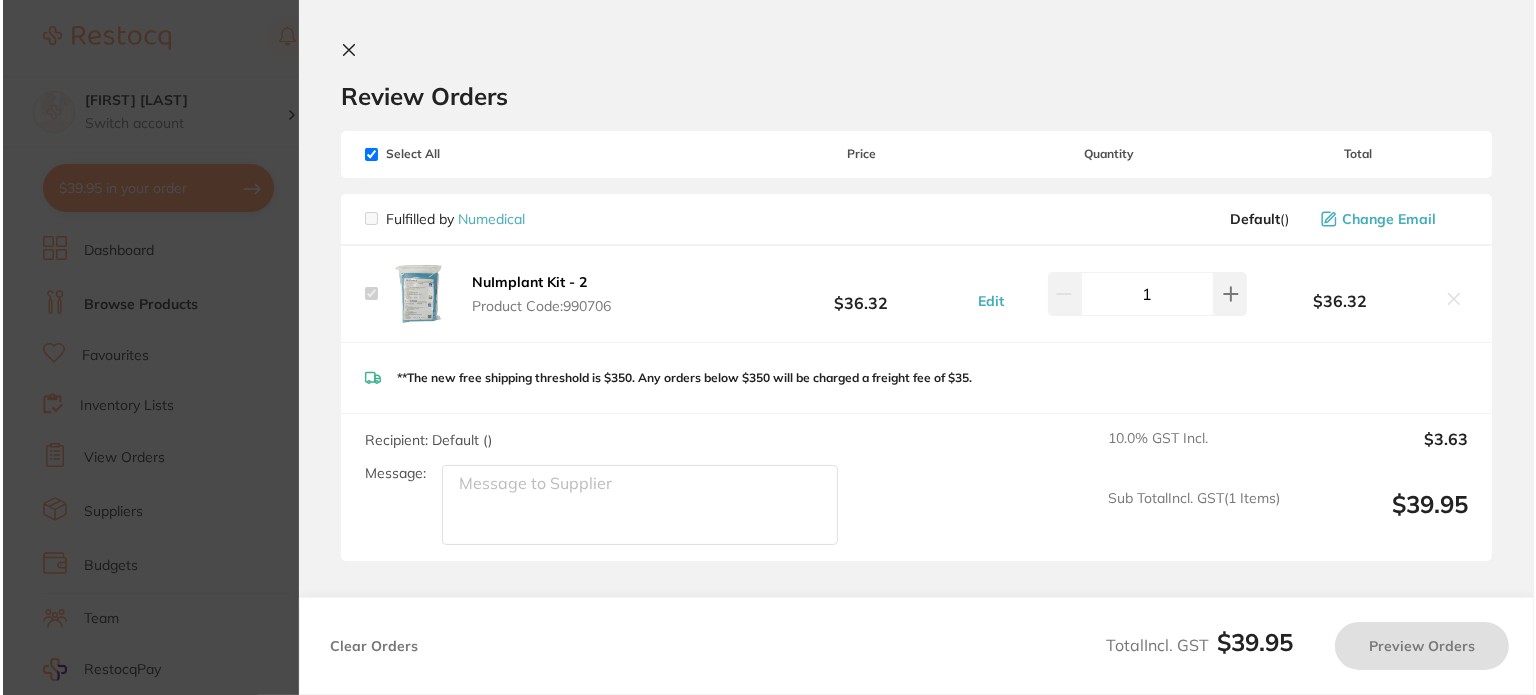 scroll, scrollTop: 0, scrollLeft: 0, axis: both 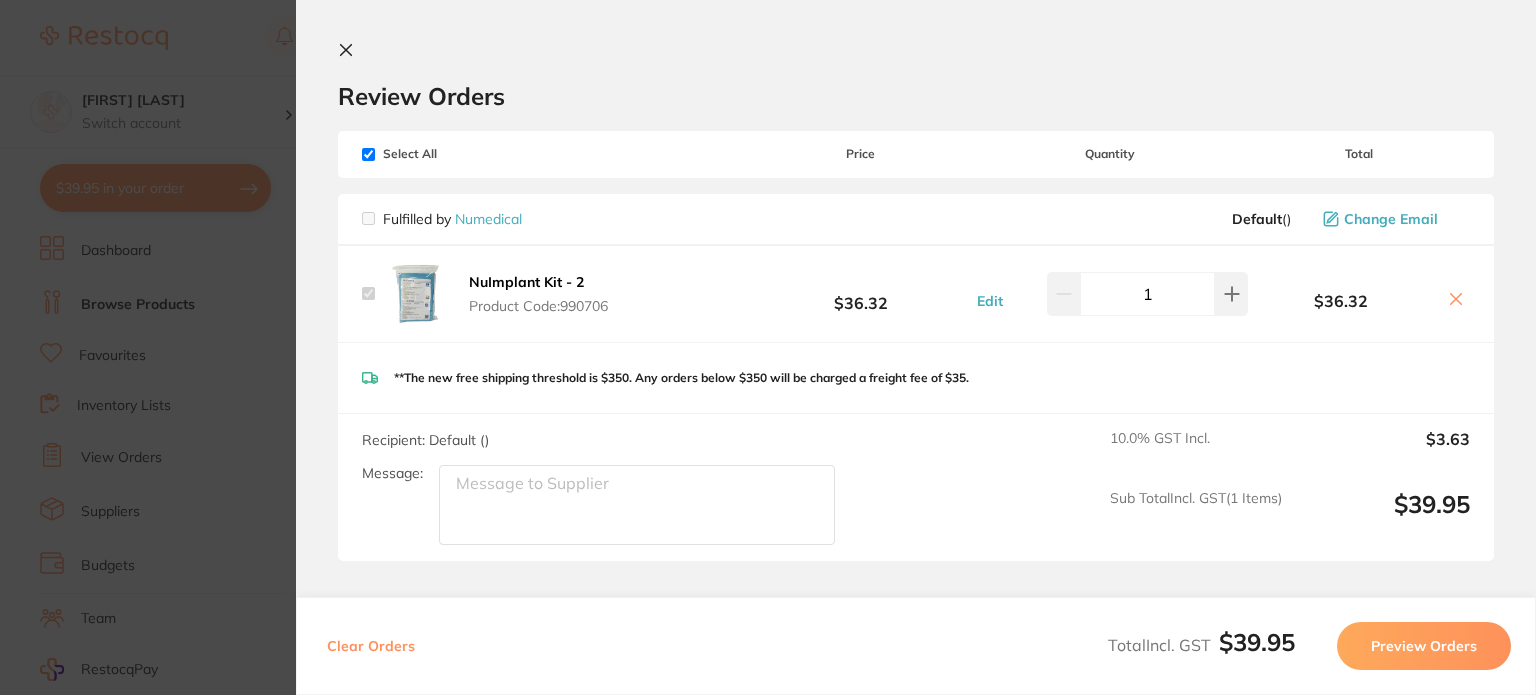 click on "Preview Orders" at bounding box center (1424, 646) 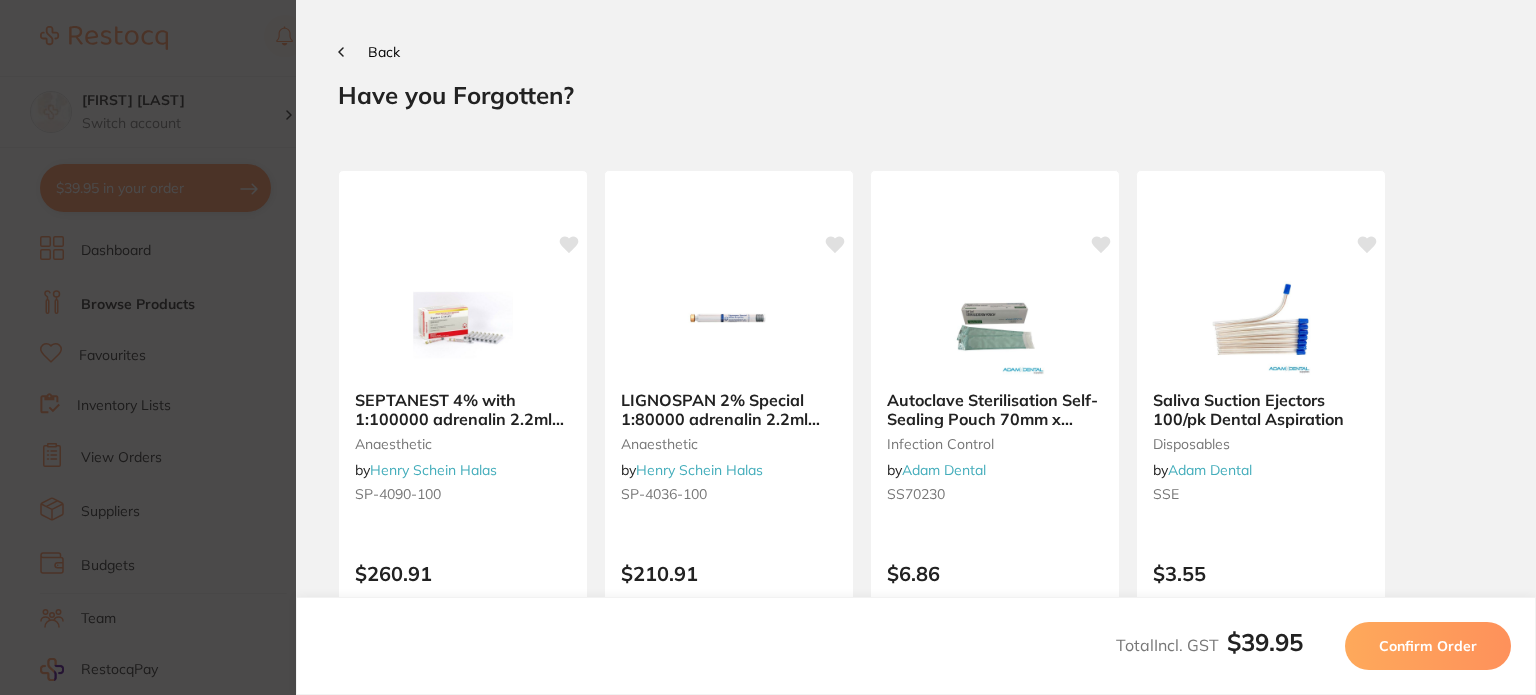 click on "Confirm Order" at bounding box center [1428, 646] 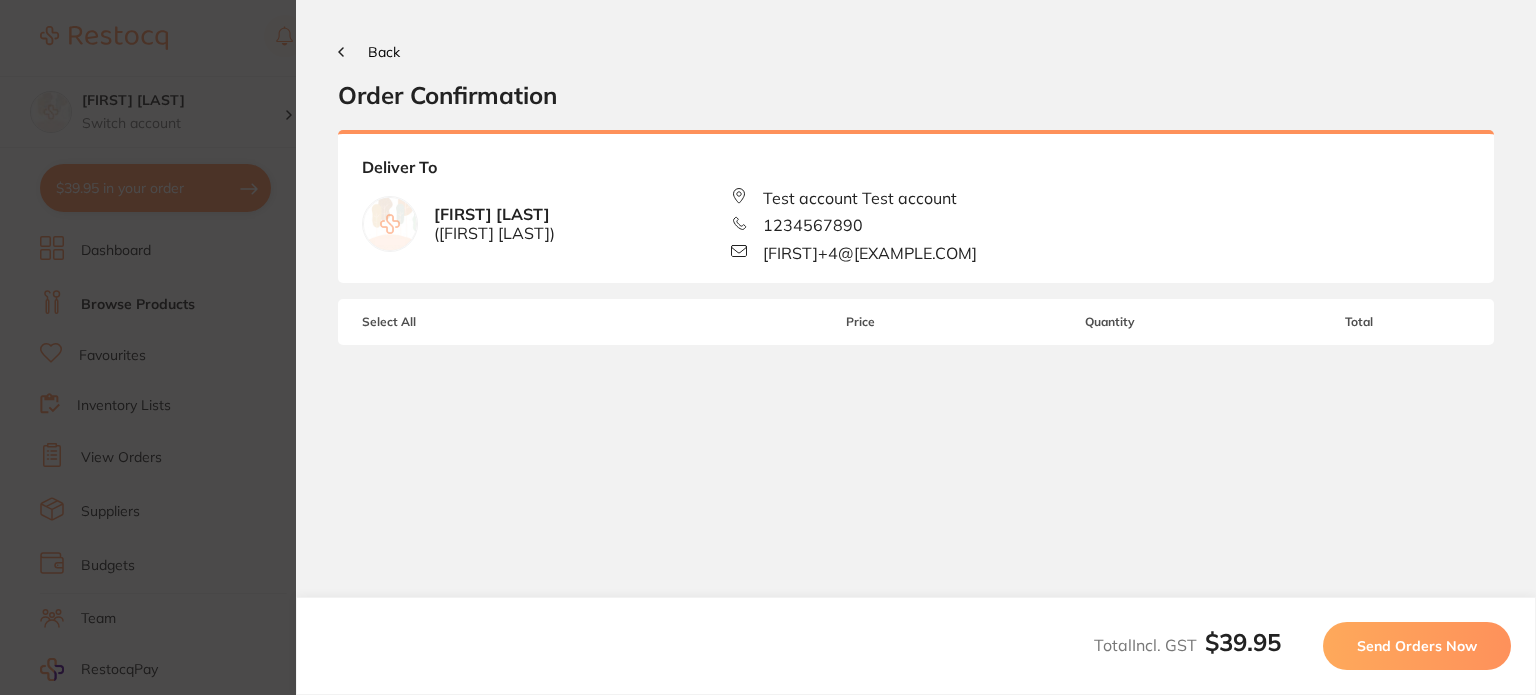 scroll, scrollTop: 0, scrollLeft: 0, axis: both 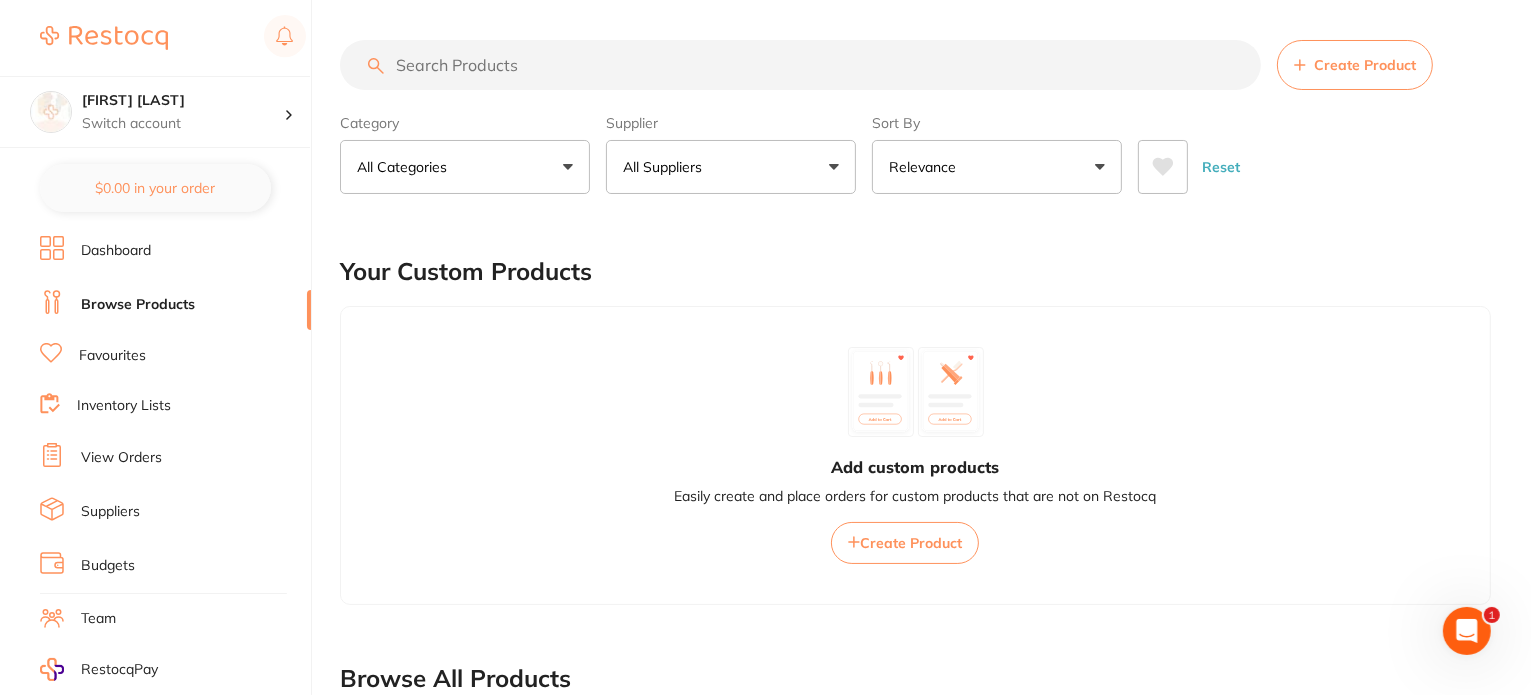 click on "All Suppliers" at bounding box center (666, 167) 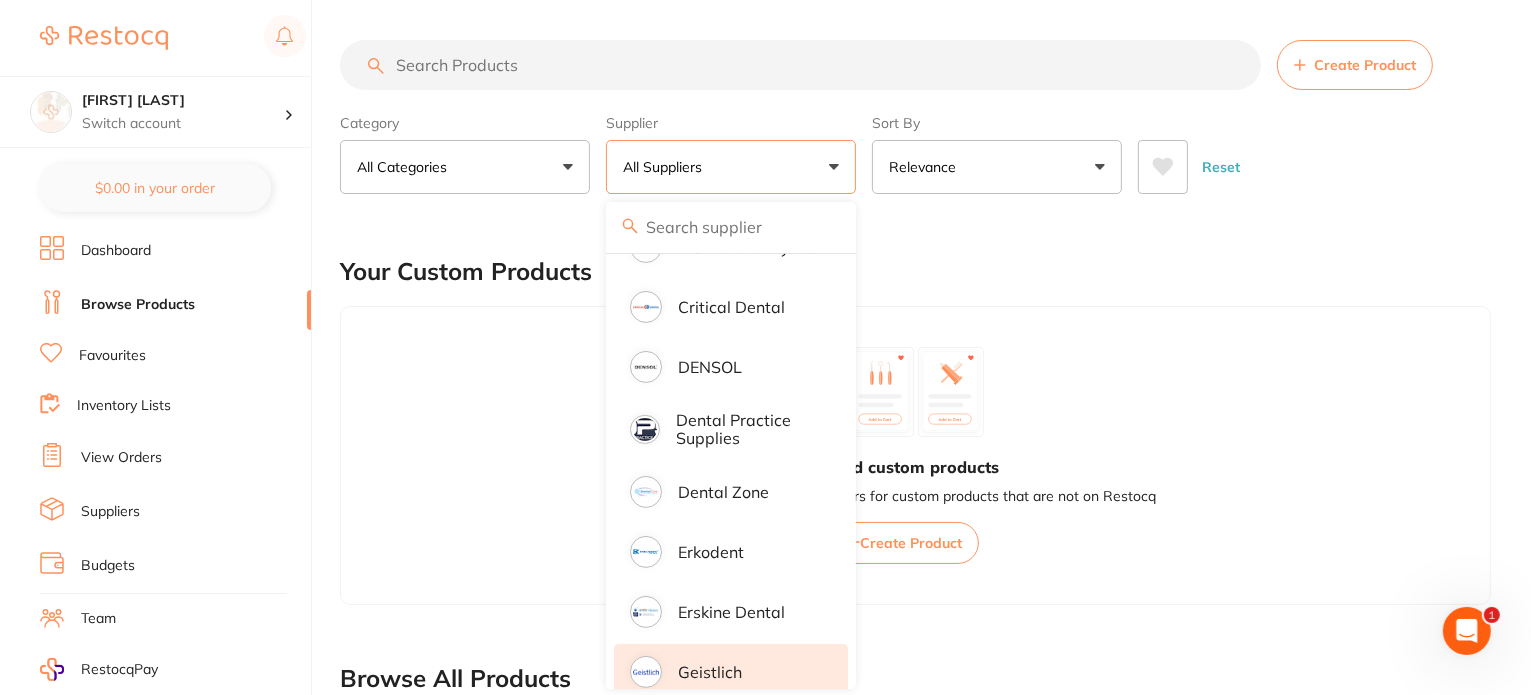 scroll, scrollTop: 600, scrollLeft: 0, axis: vertical 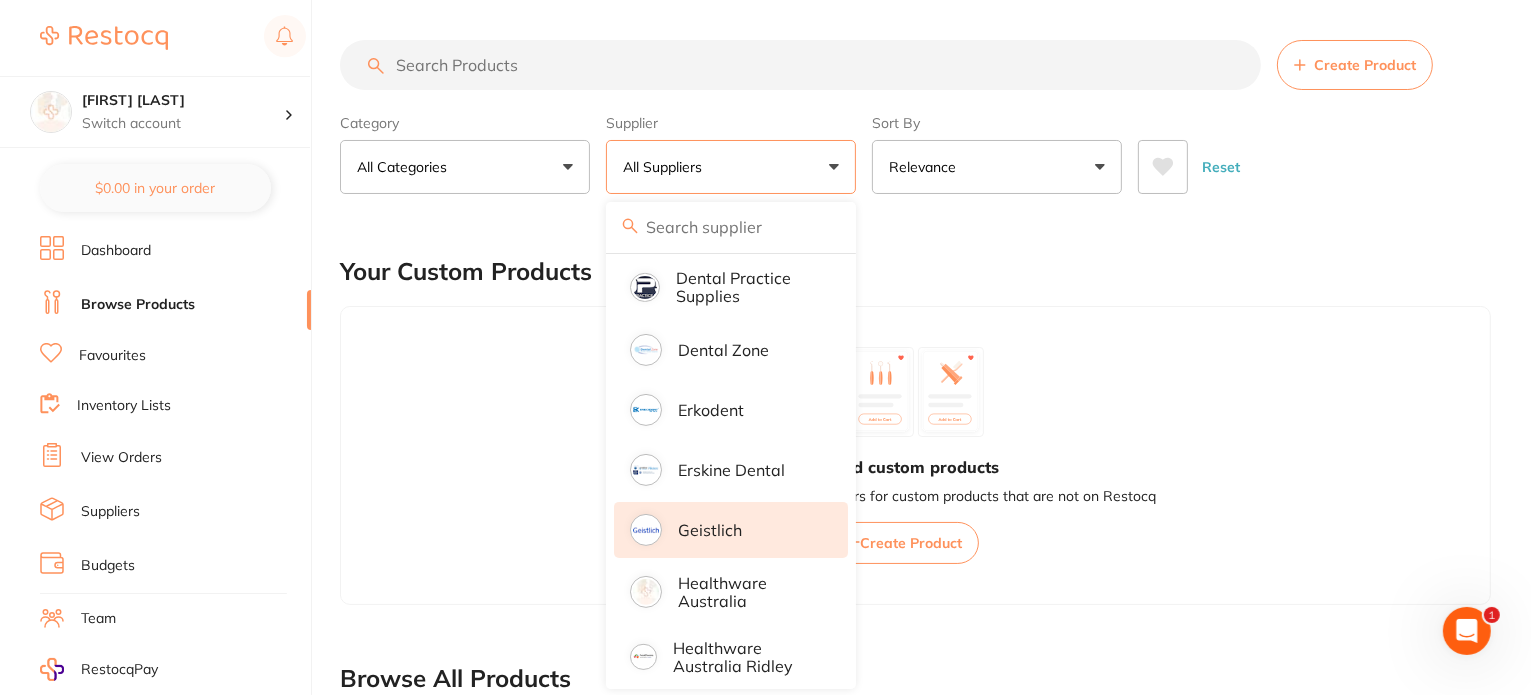 click on "Geistlich" at bounding box center [710, 530] 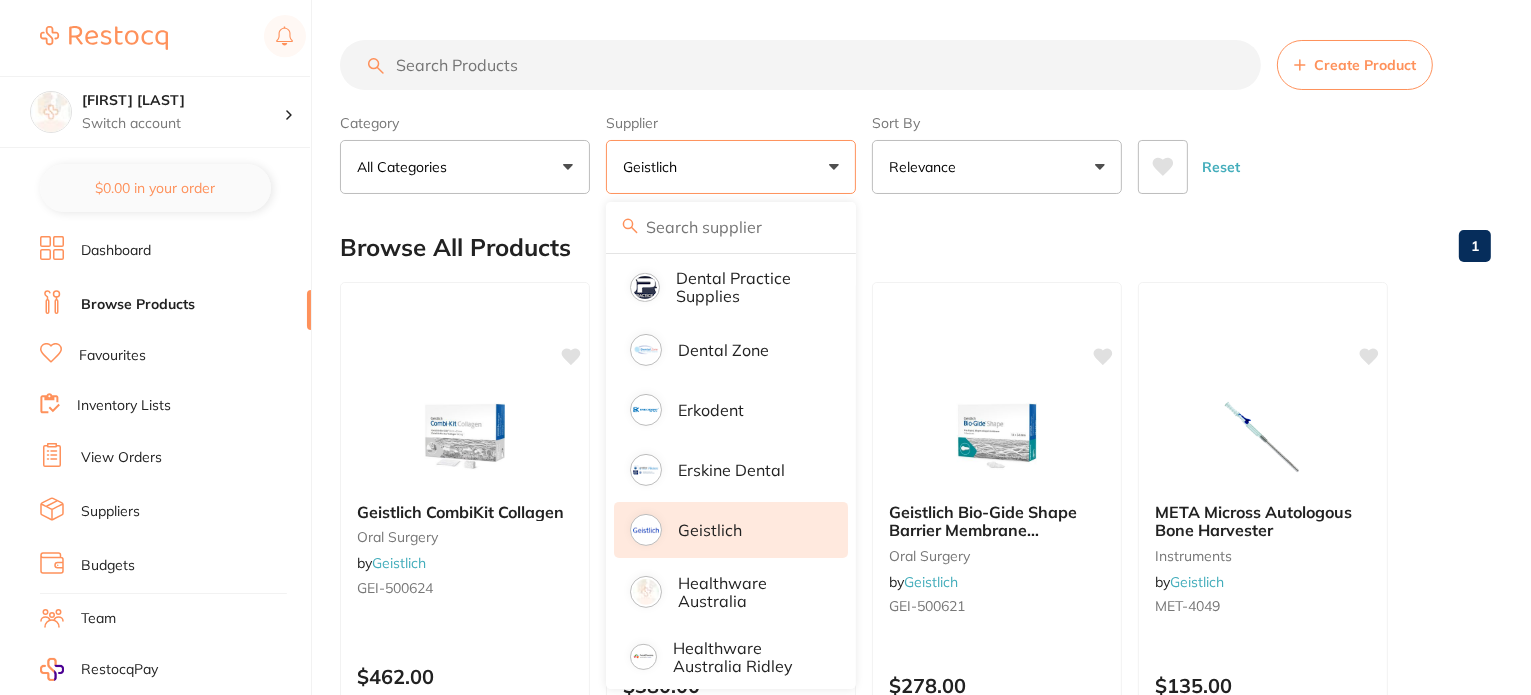 click on "Category All Categories All Categories instruments oral surgery Clear Category   false    All Categories Category All Categories instruments oral surgery Supplier Geistlich All Suppliers Dentsply Sirona AB Orthodontics Adam Dental AHP Dental and Medical Amalgadent Ark Health BioMeDent Pty Ltd Critical Dental DENSOL Dental Practice Supplies Dental Zone Erkodent Erskine Dental Geistlich Healthware Australia Healthware Australia Ridley Henry Schein Halas HIT Dental & Medical Supplies Independent Dental Ivoclar Vivadent Kulzer Leepac Medical and Dental Livingstone International Main Orthodontics Matrixdental Megagen Implant Numedical Orien dental Origin Dental Ozdent Quovo Raypurt Dental RePractice RiDental Southern Dental Pty Ltd Straumann VP Dental & Medical Supplies Clear Supplier   true    Geistlich Supplier Dentsply Sirona AB Orthodontics Adam Dental AHP Dental and Medical Amalgadent Ark Health BioMeDent Pty Ltd Critical Dental DENSOL Dental Practice Supplies Dental Zone Erkodent Erskine Dental Geistlich" at bounding box center [915, 150] 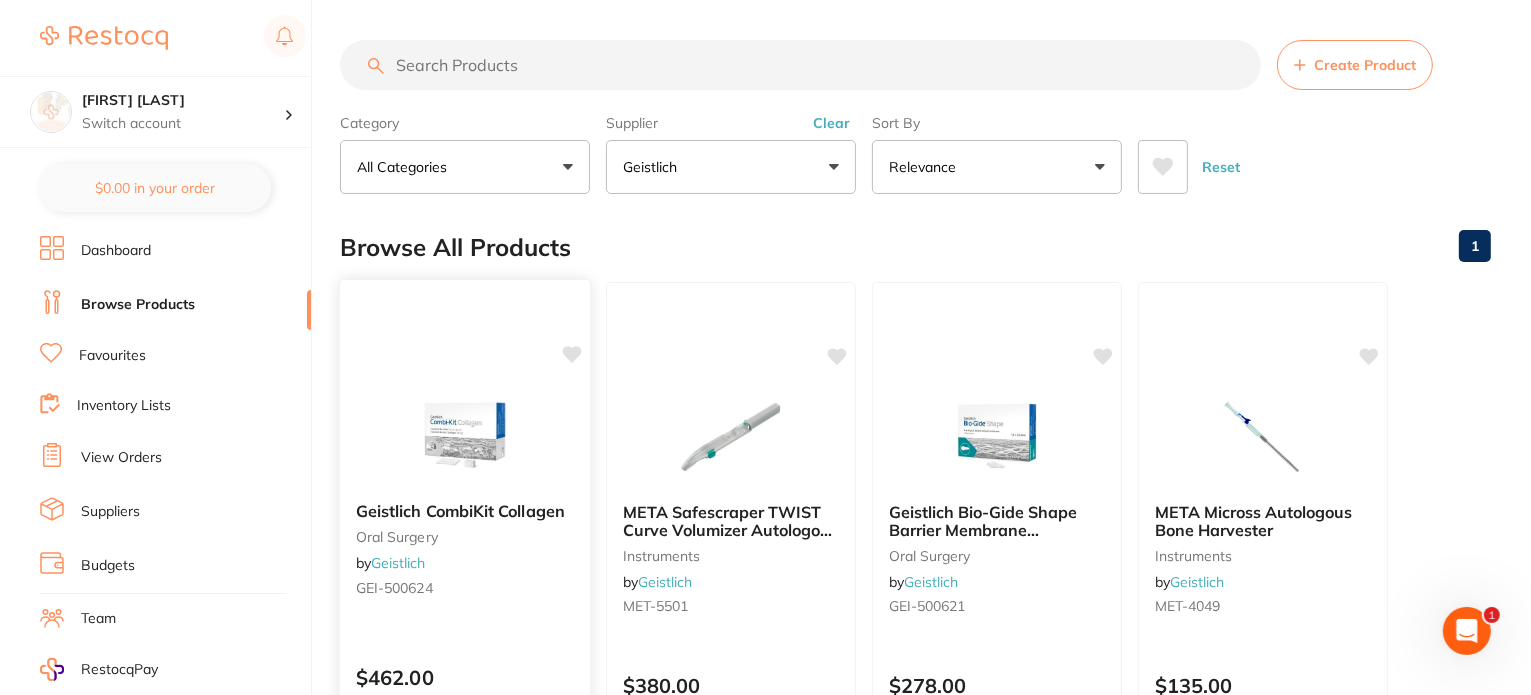 scroll, scrollTop: 0, scrollLeft: 0, axis: both 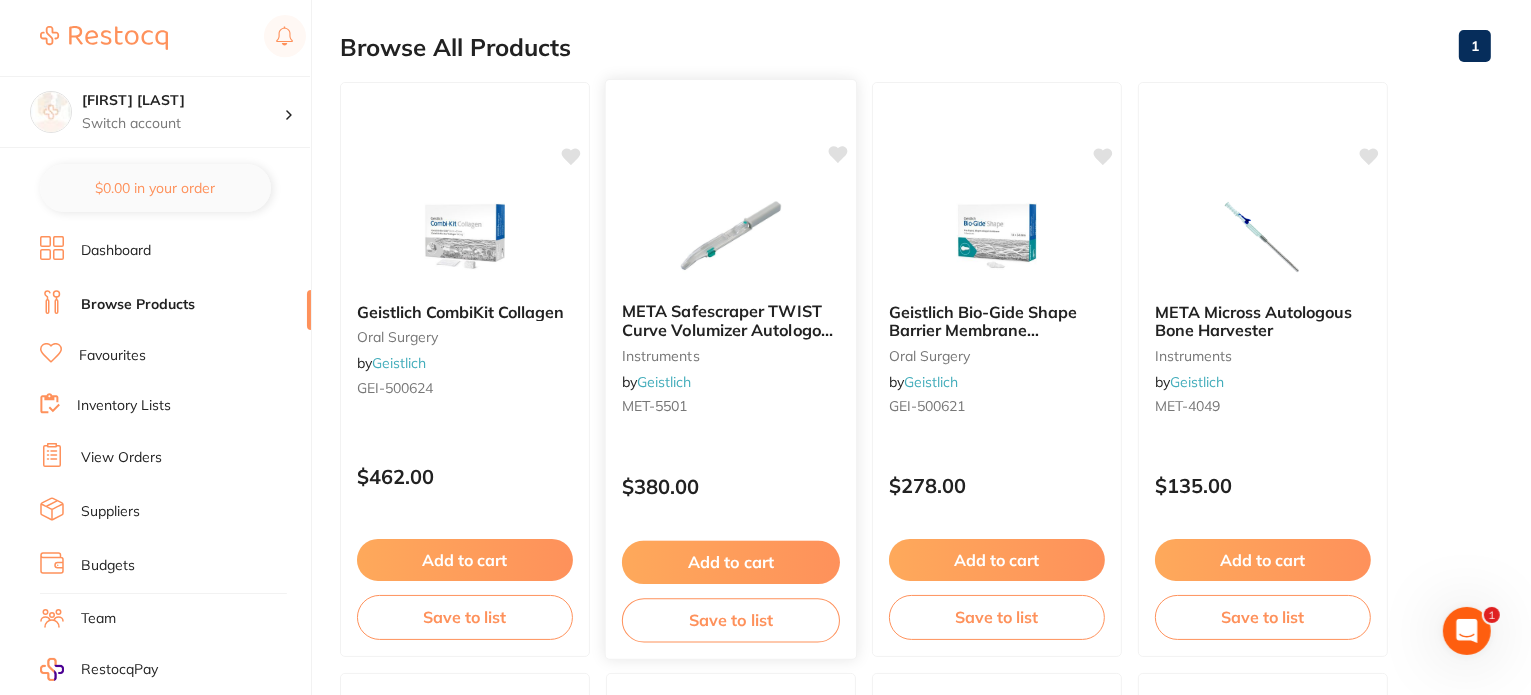 click on "Add to cart" at bounding box center (731, 562) 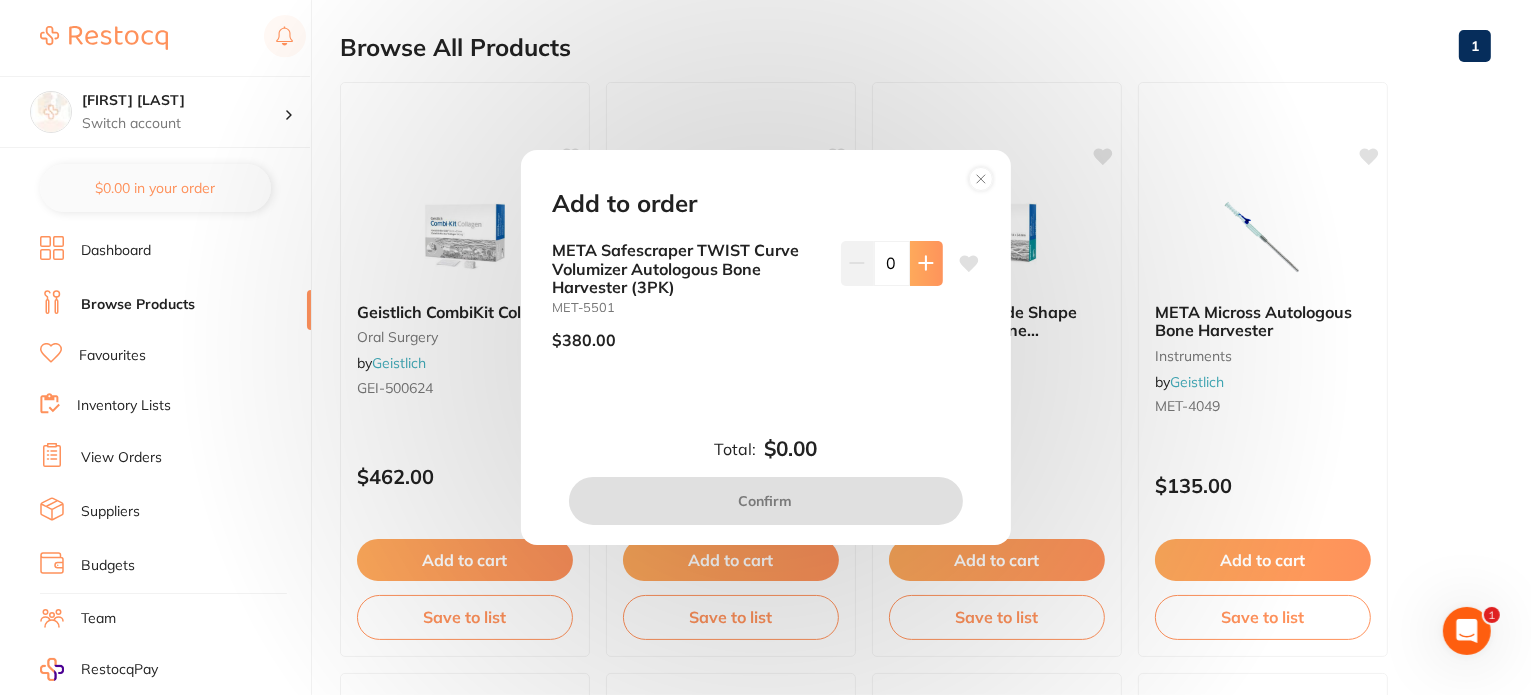 scroll, scrollTop: 0, scrollLeft: 0, axis: both 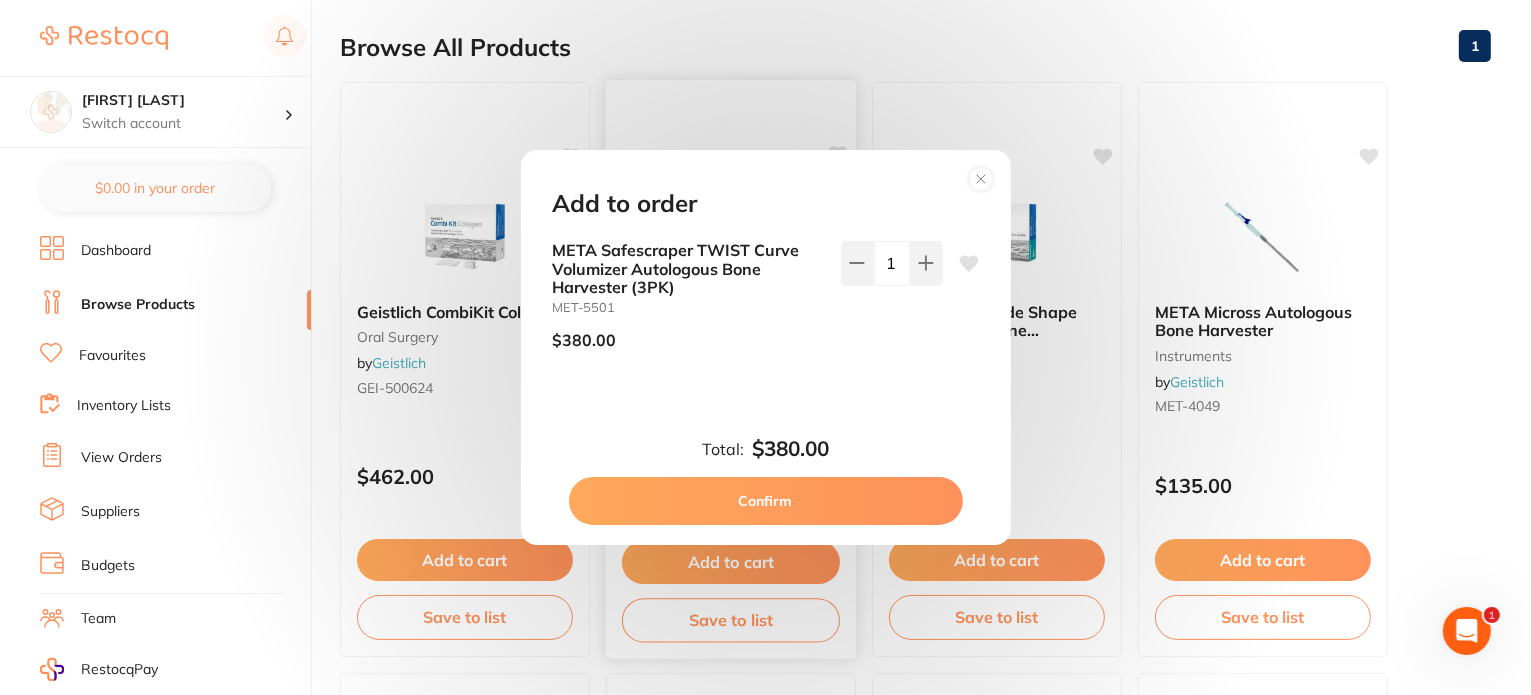 drag, startPoint x: 836, startPoint y: 482, endPoint x: 770, endPoint y: 443, distance: 76.66159 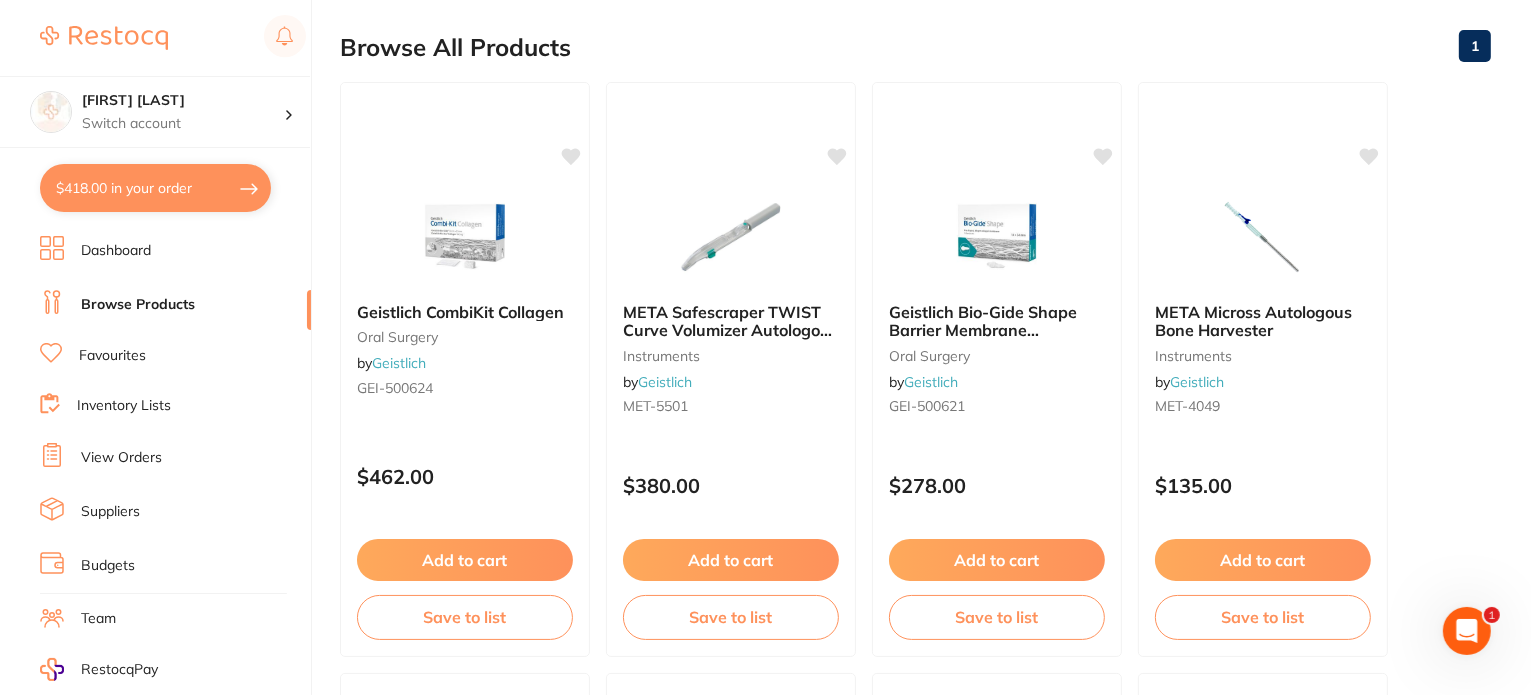 click on "$418.00   in your order" at bounding box center (155, 188) 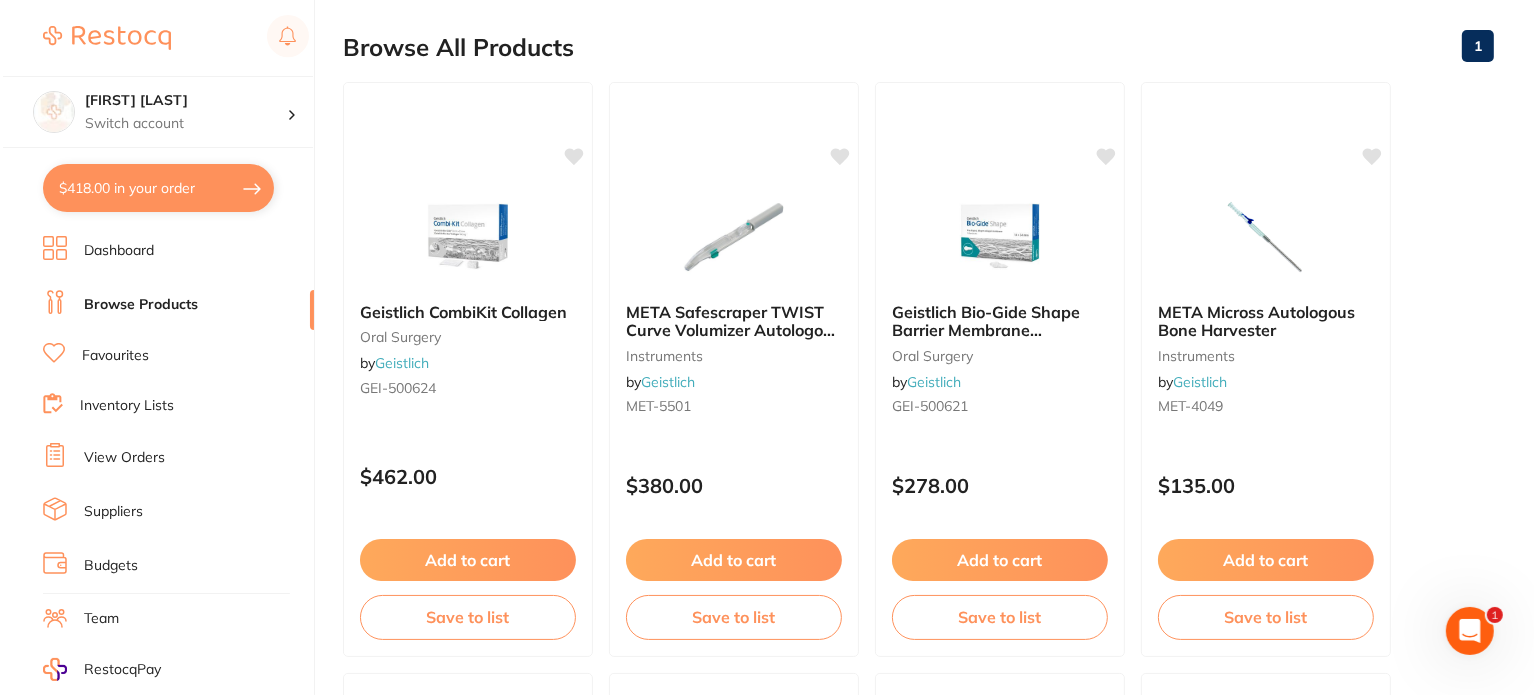 scroll, scrollTop: 0, scrollLeft: 0, axis: both 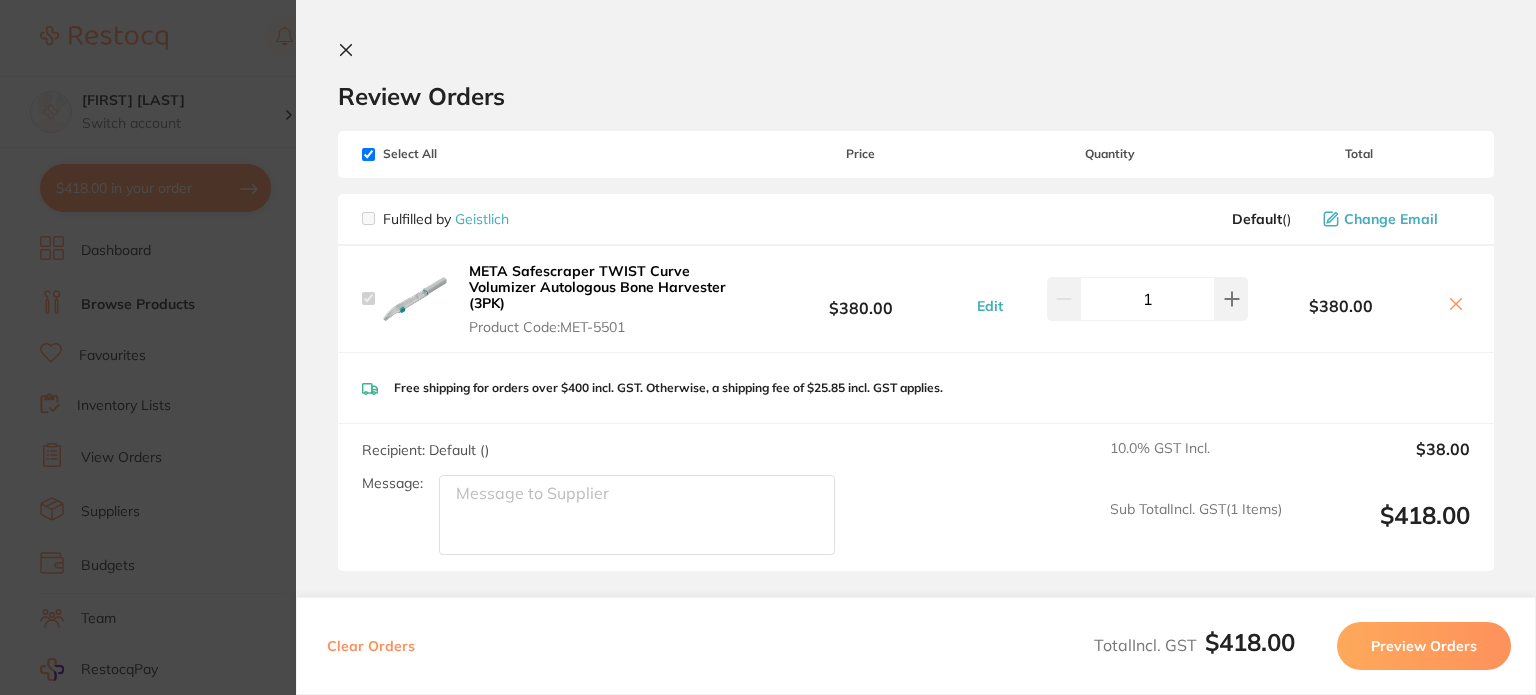 click on "Preview Orders" at bounding box center [1424, 646] 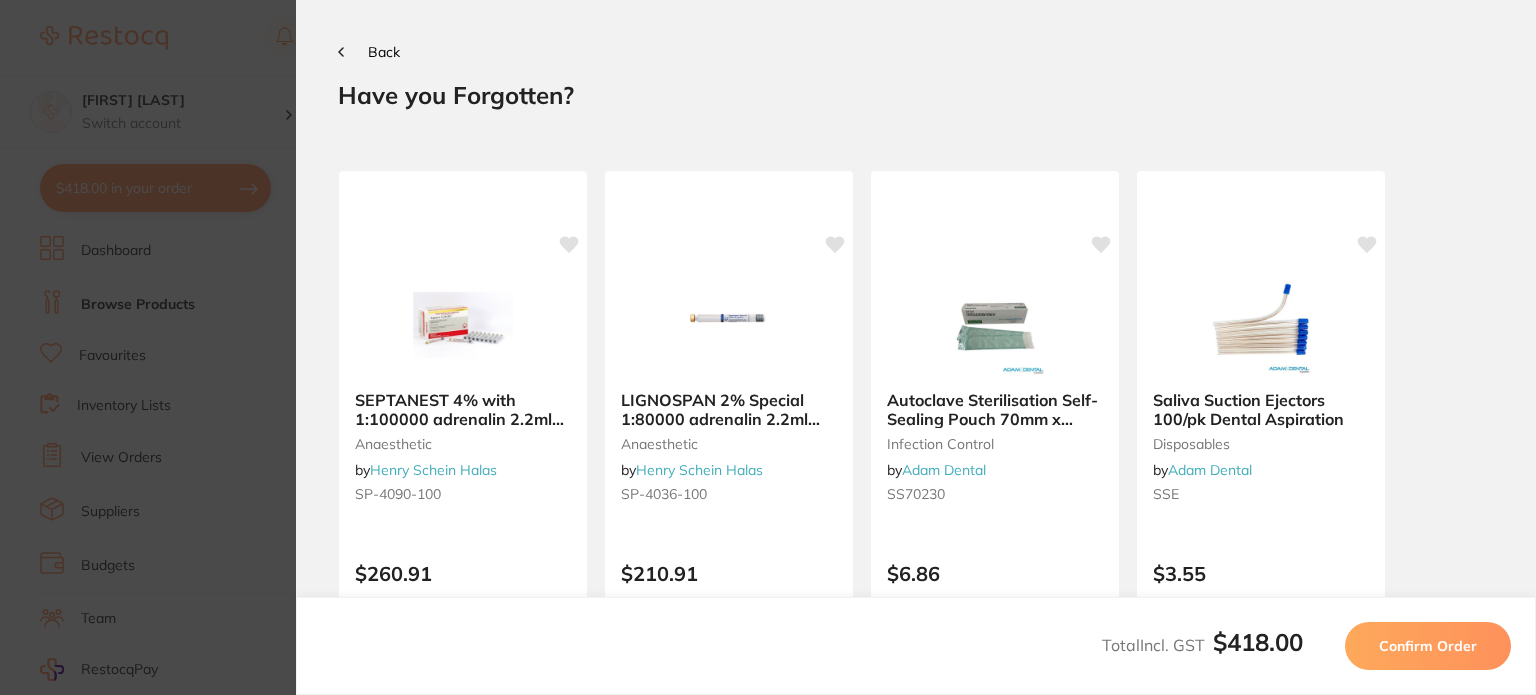 drag, startPoint x: 1392, startPoint y: 645, endPoint x: 1372, endPoint y: 638, distance: 21.189621 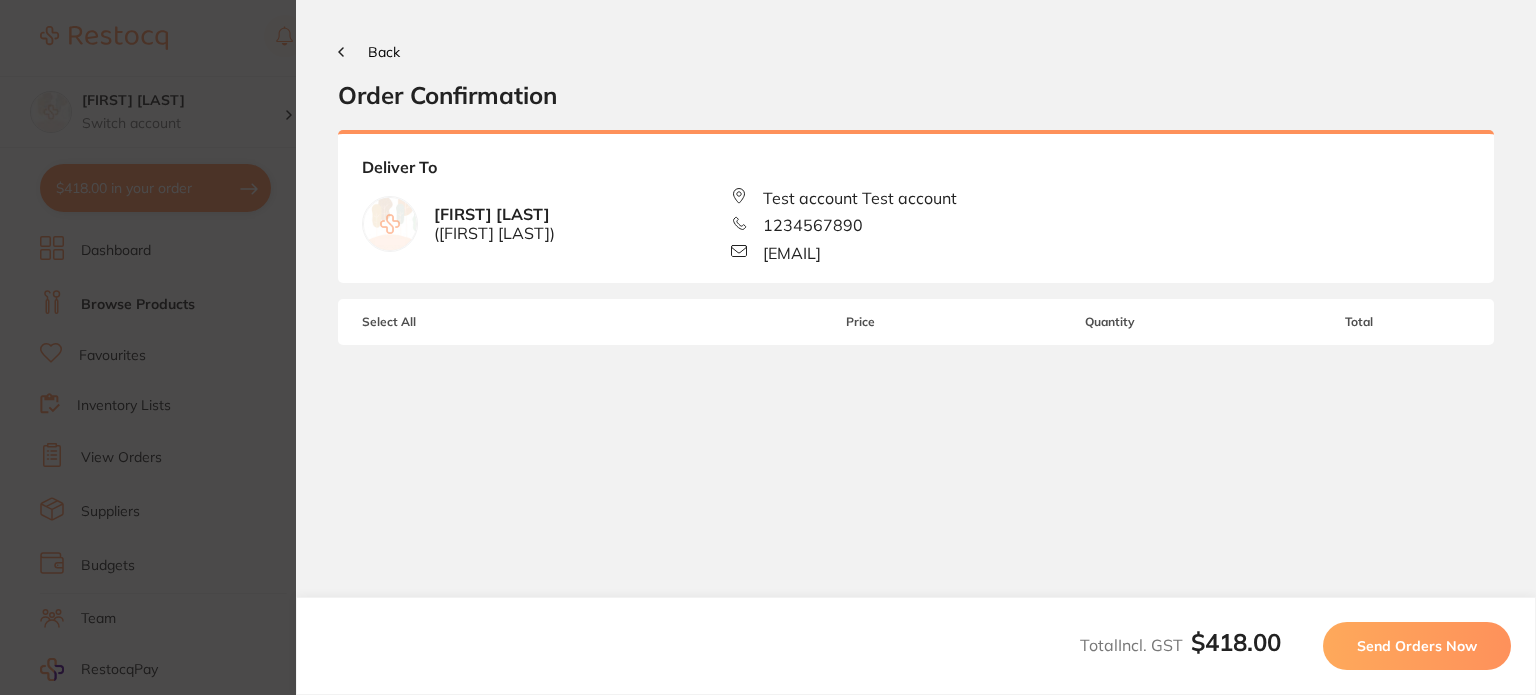 scroll, scrollTop: 0, scrollLeft: 0, axis: both 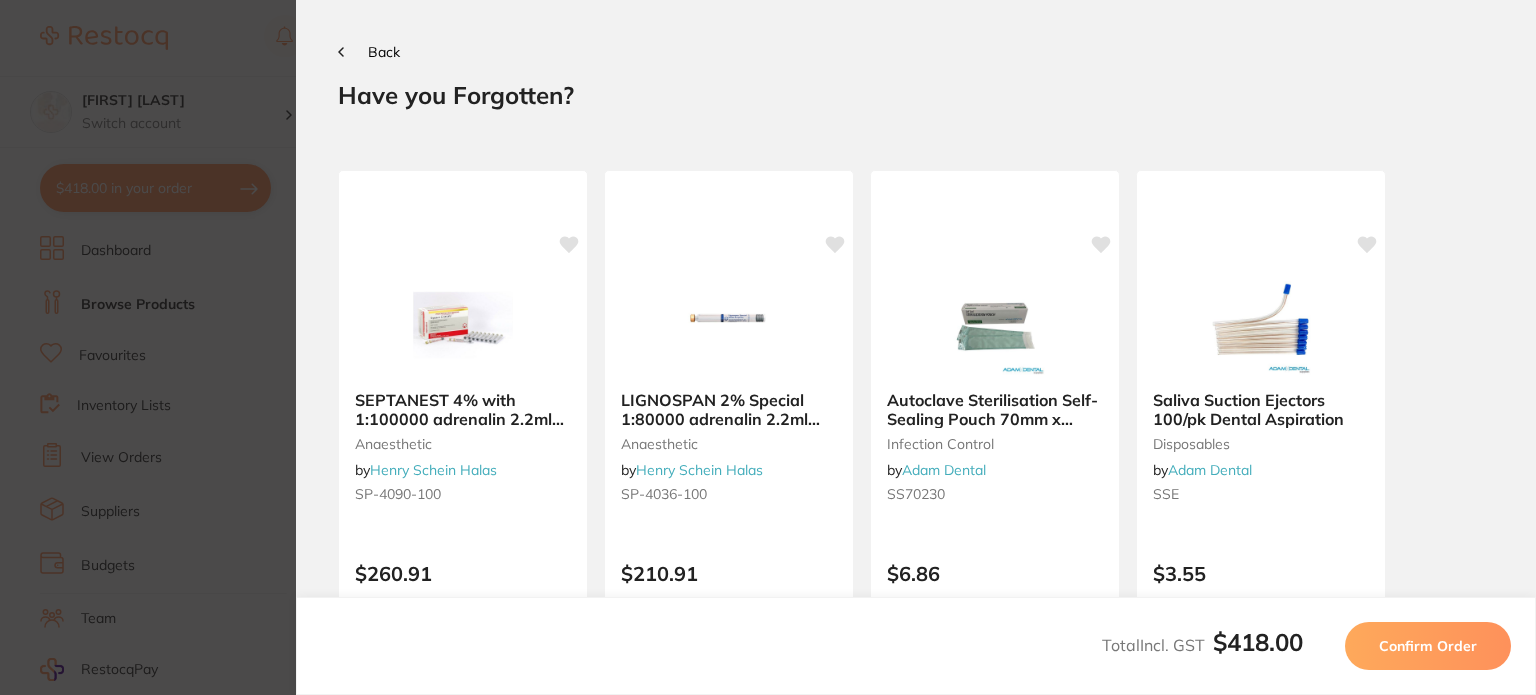 drag, startPoint x: 200, startPoint y: 335, endPoint x: 204, endPoint y: 270, distance: 65.12296 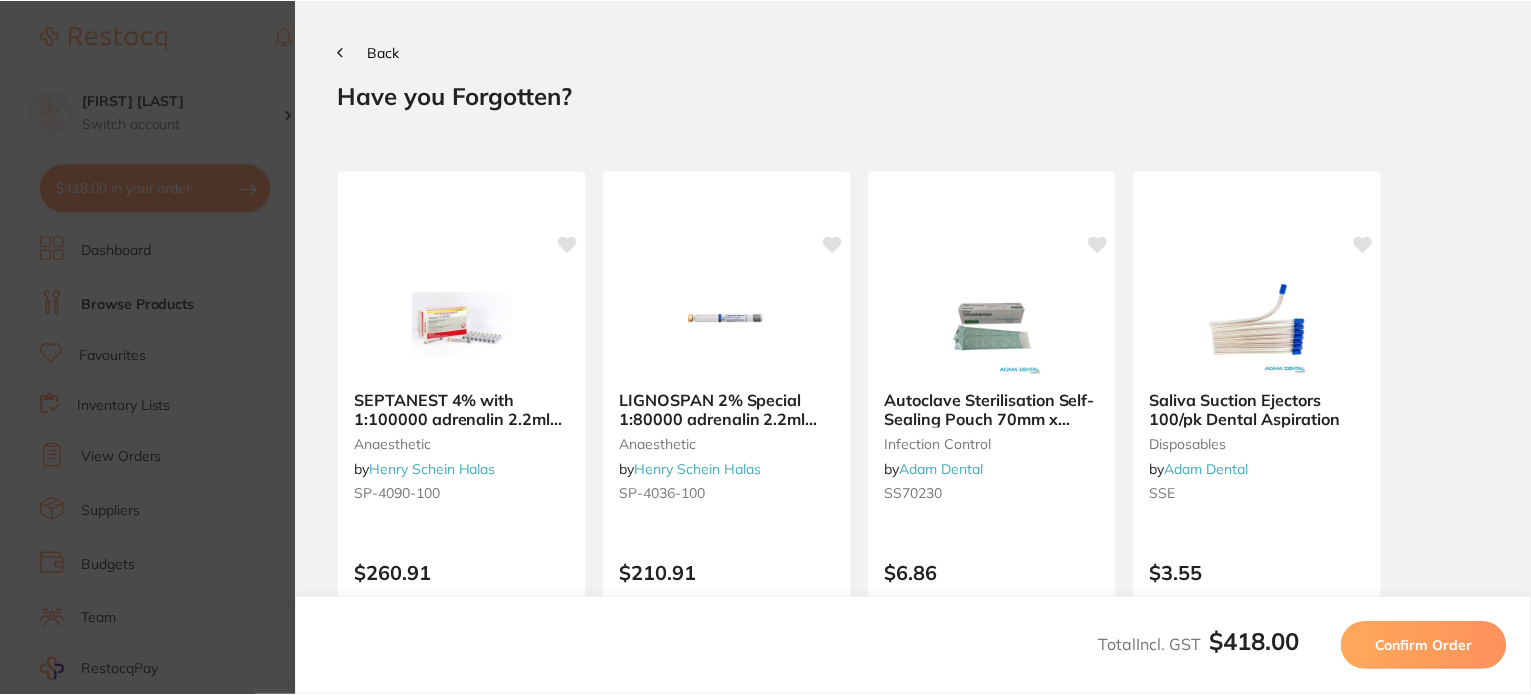 scroll, scrollTop: 200, scrollLeft: 0, axis: vertical 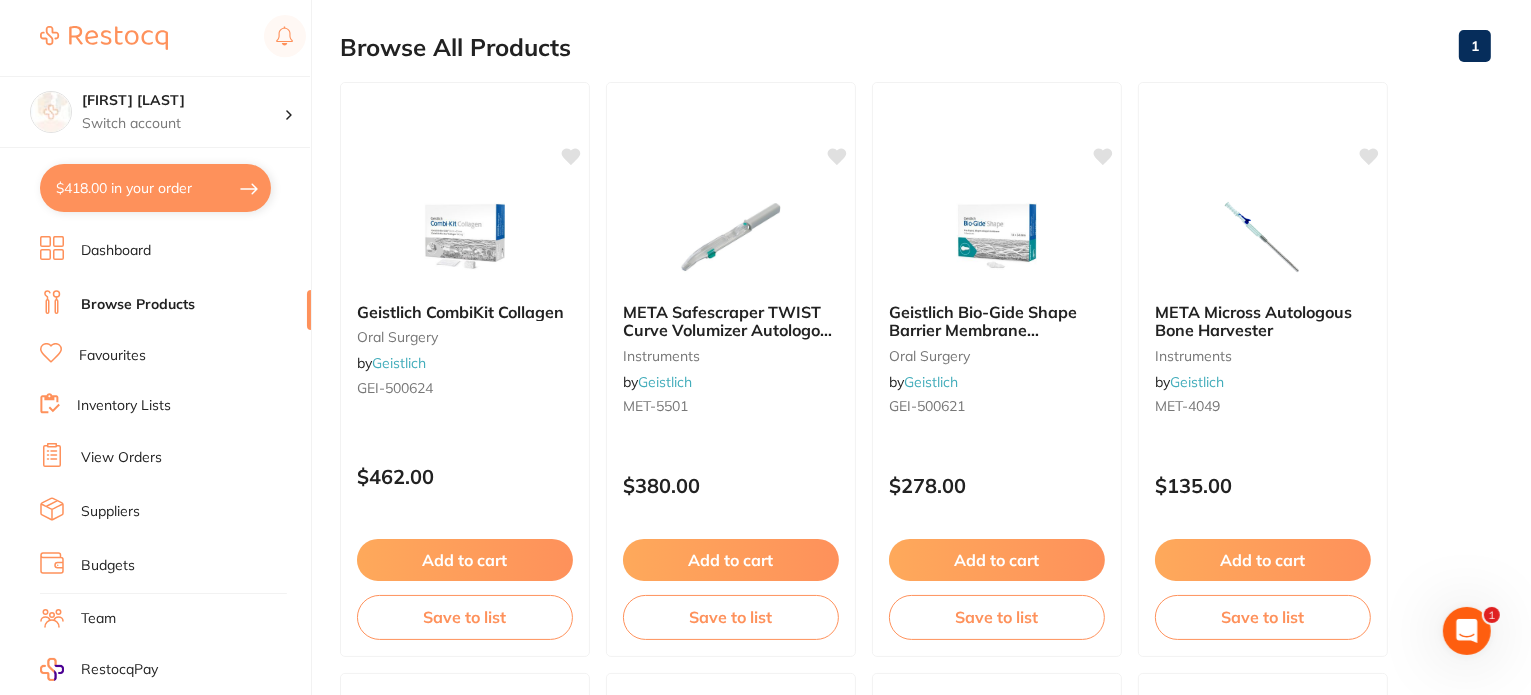 click on "$418.00   in your order" at bounding box center [155, 188] 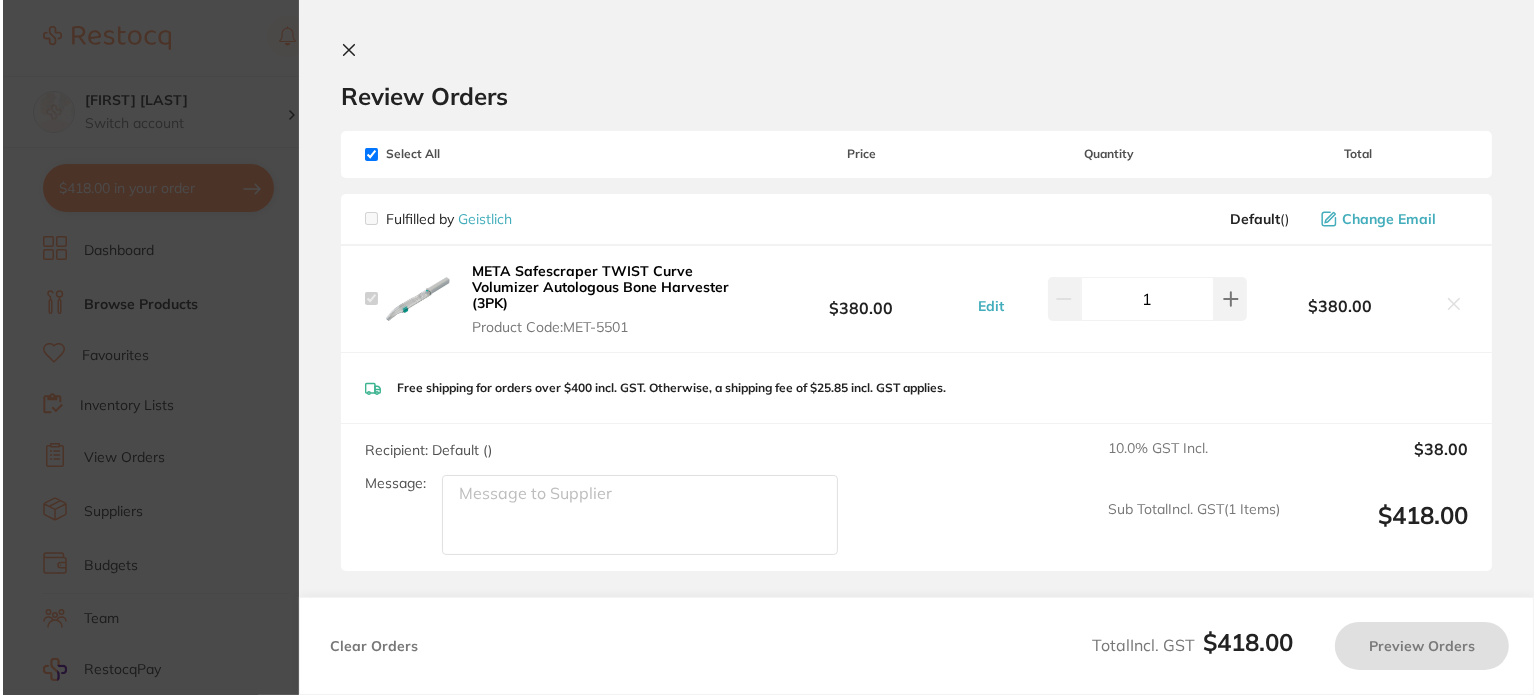 scroll, scrollTop: 0, scrollLeft: 0, axis: both 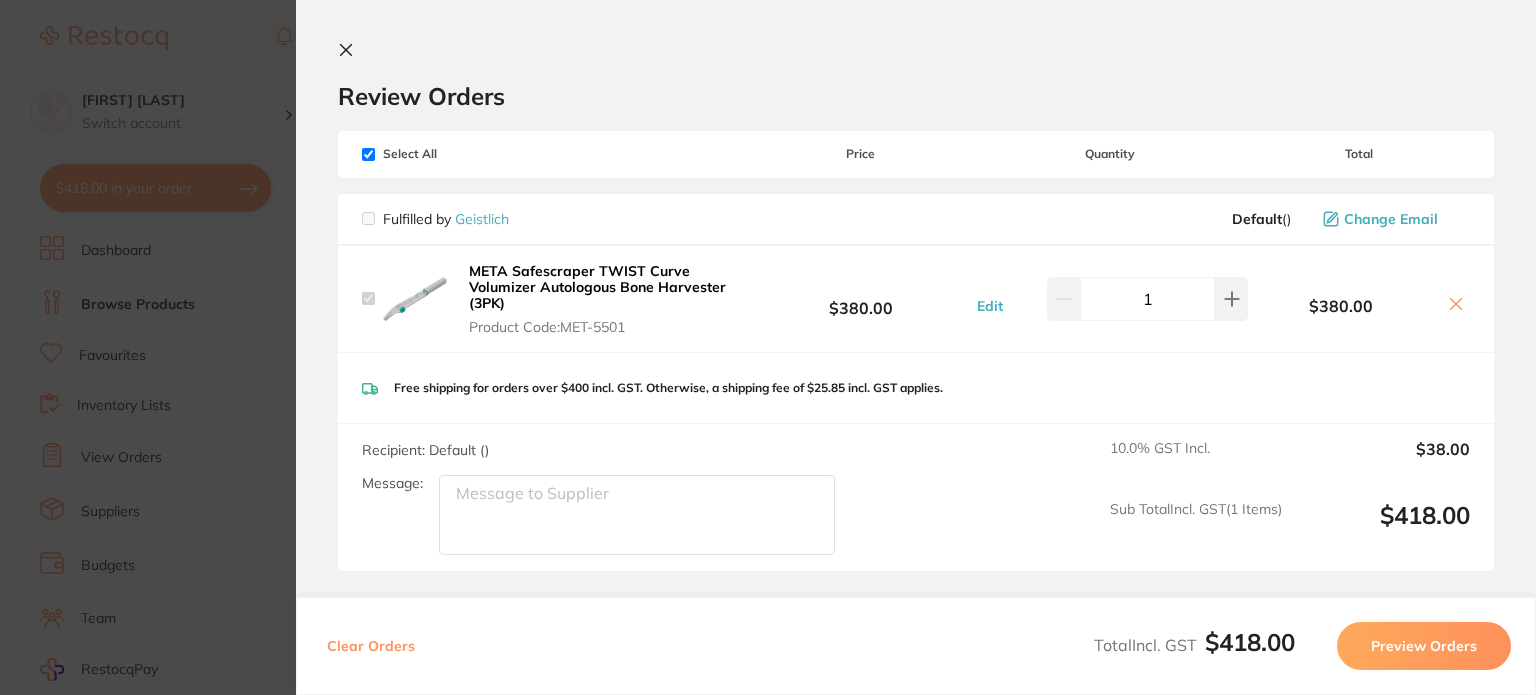 click on "Clear Orders" at bounding box center [371, 646] 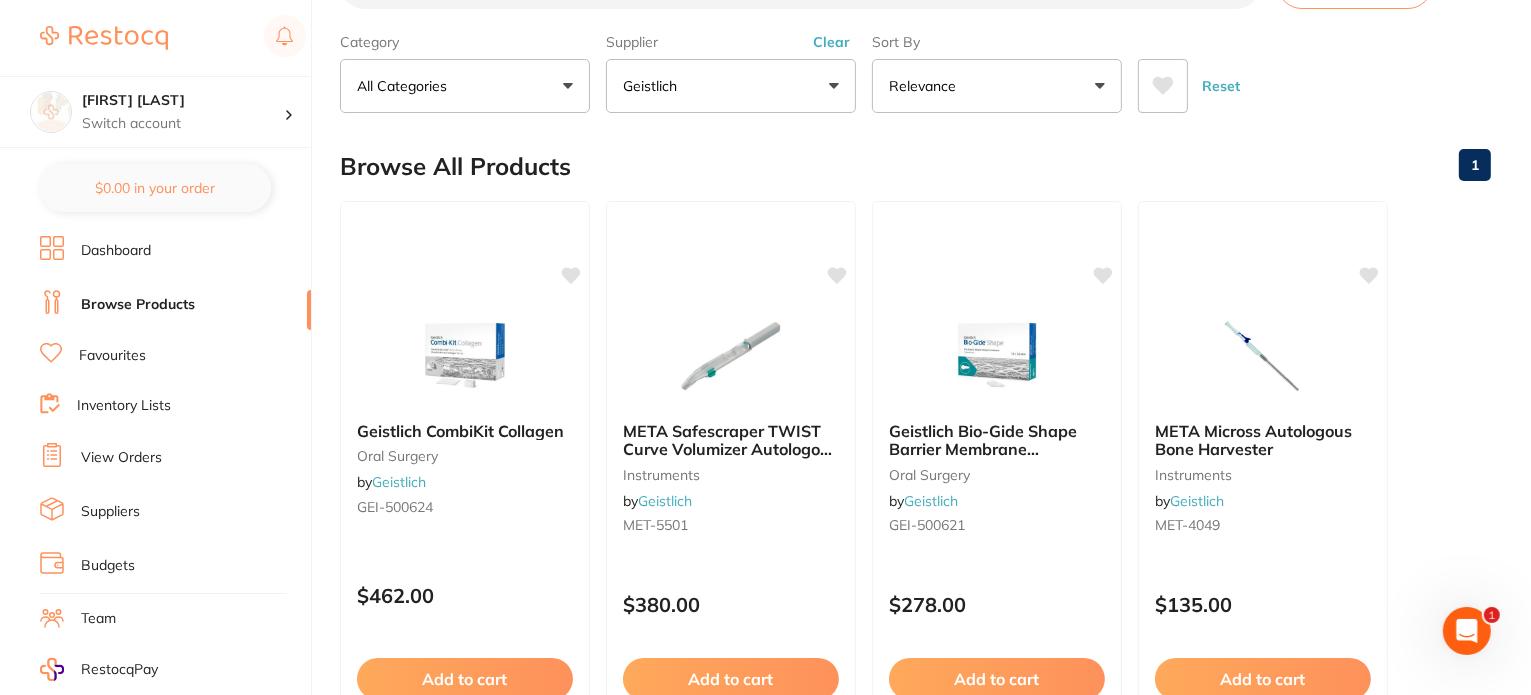 scroll, scrollTop: 0, scrollLeft: 0, axis: both 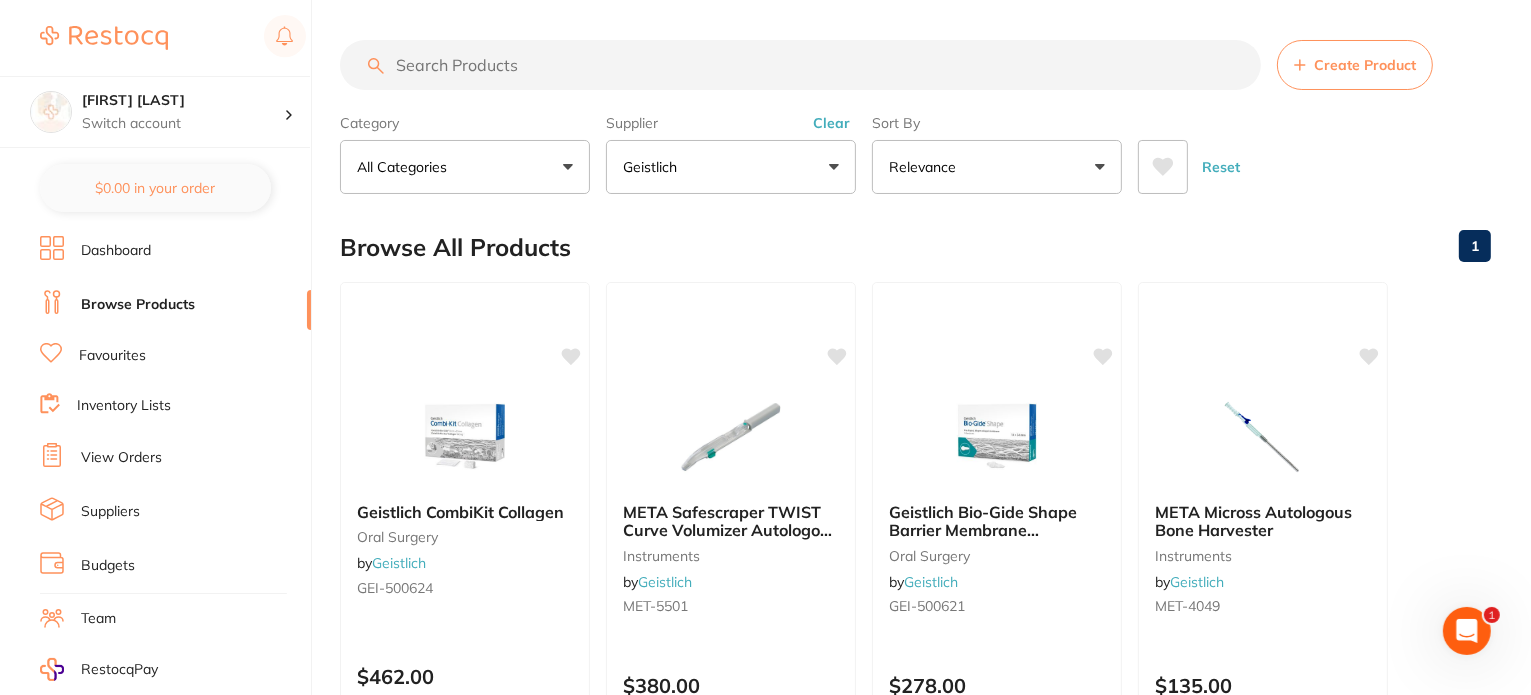 click on "Geistlich" at bounding box center (731, 167) 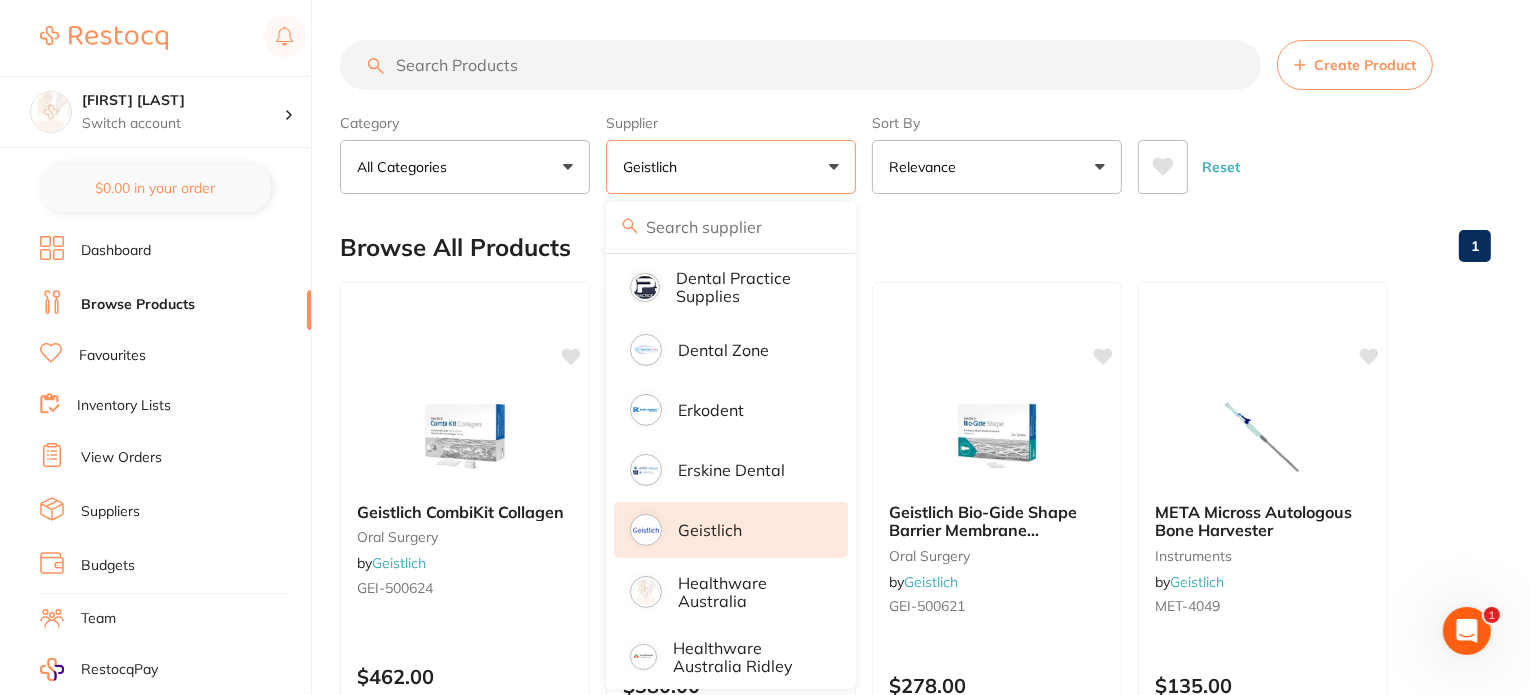 click on "Geistlich" at bounding box center [710, 530] 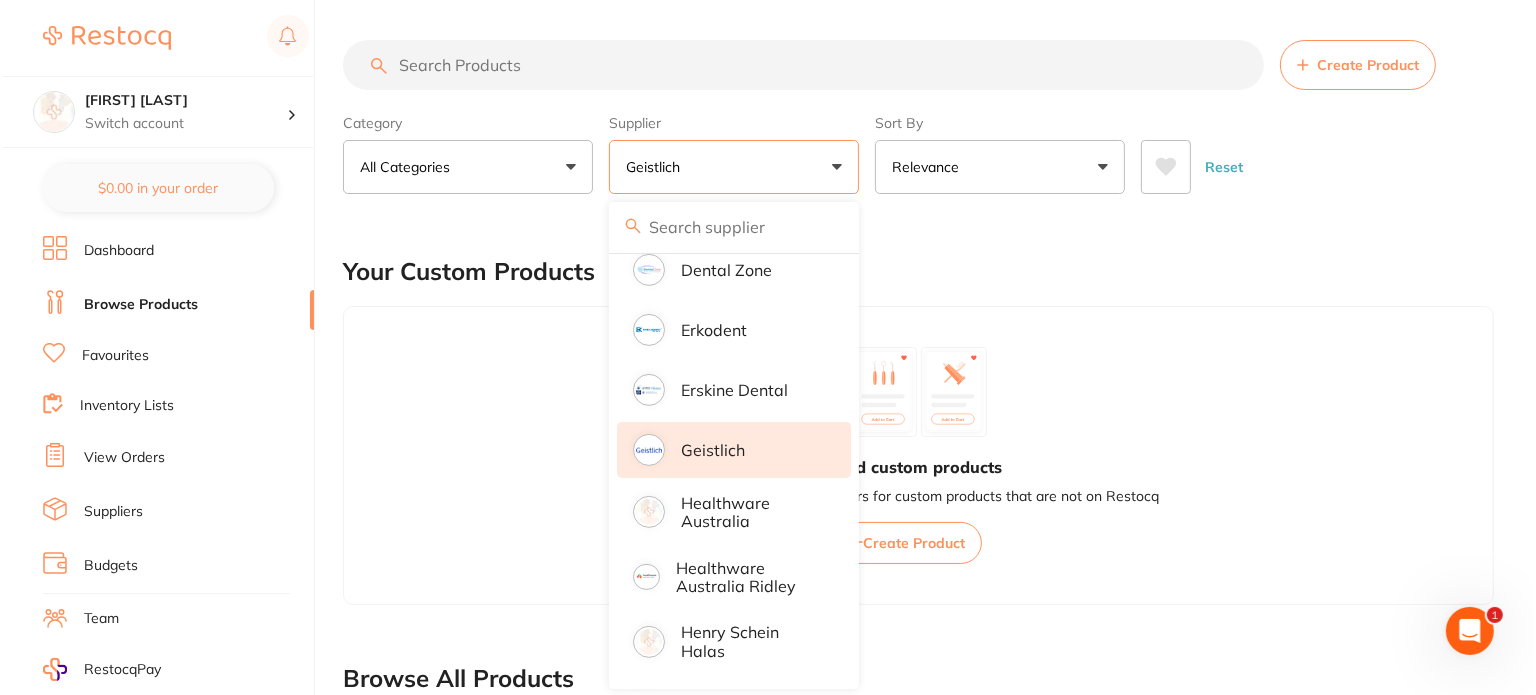 scroll, scrollTop: 800, scrollLeft: 0, axis: vertical 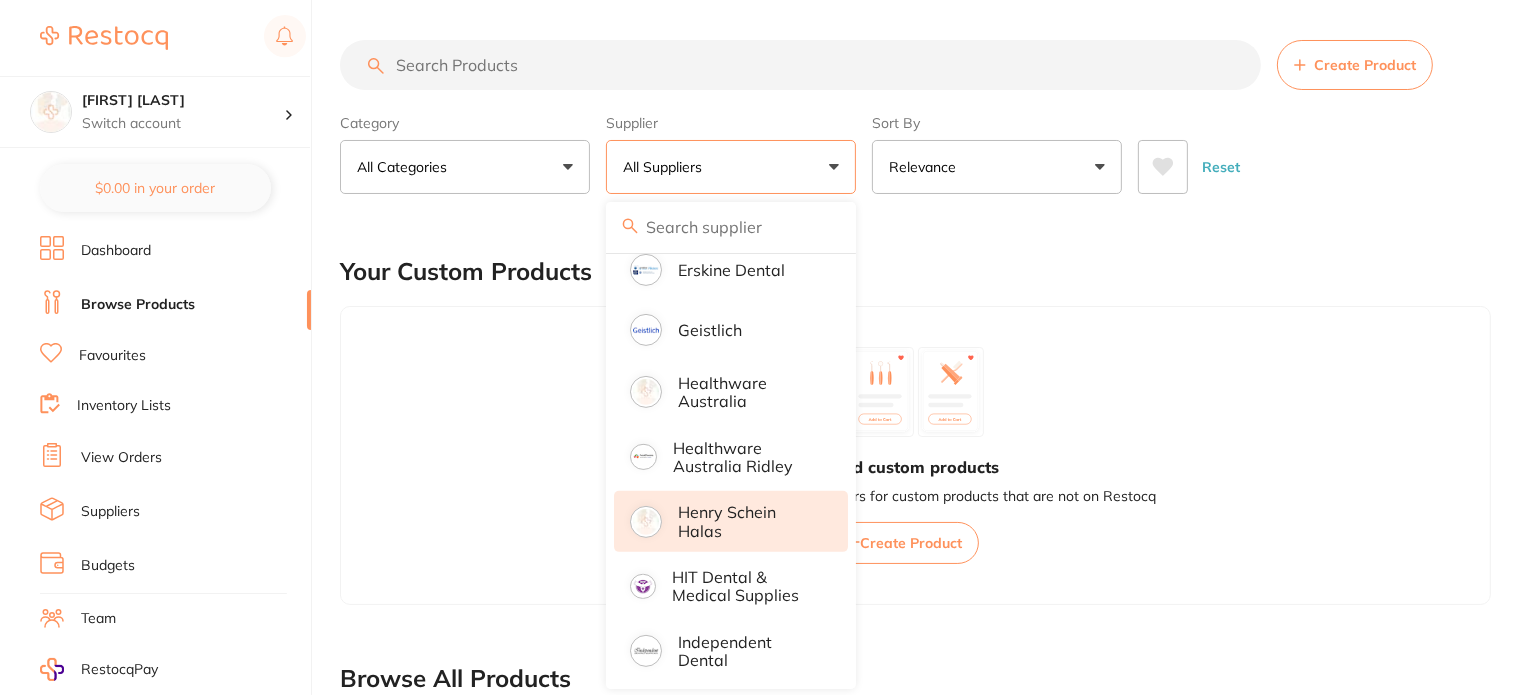 click on "Henry Schein Halas" at bounding box center [749, 521] 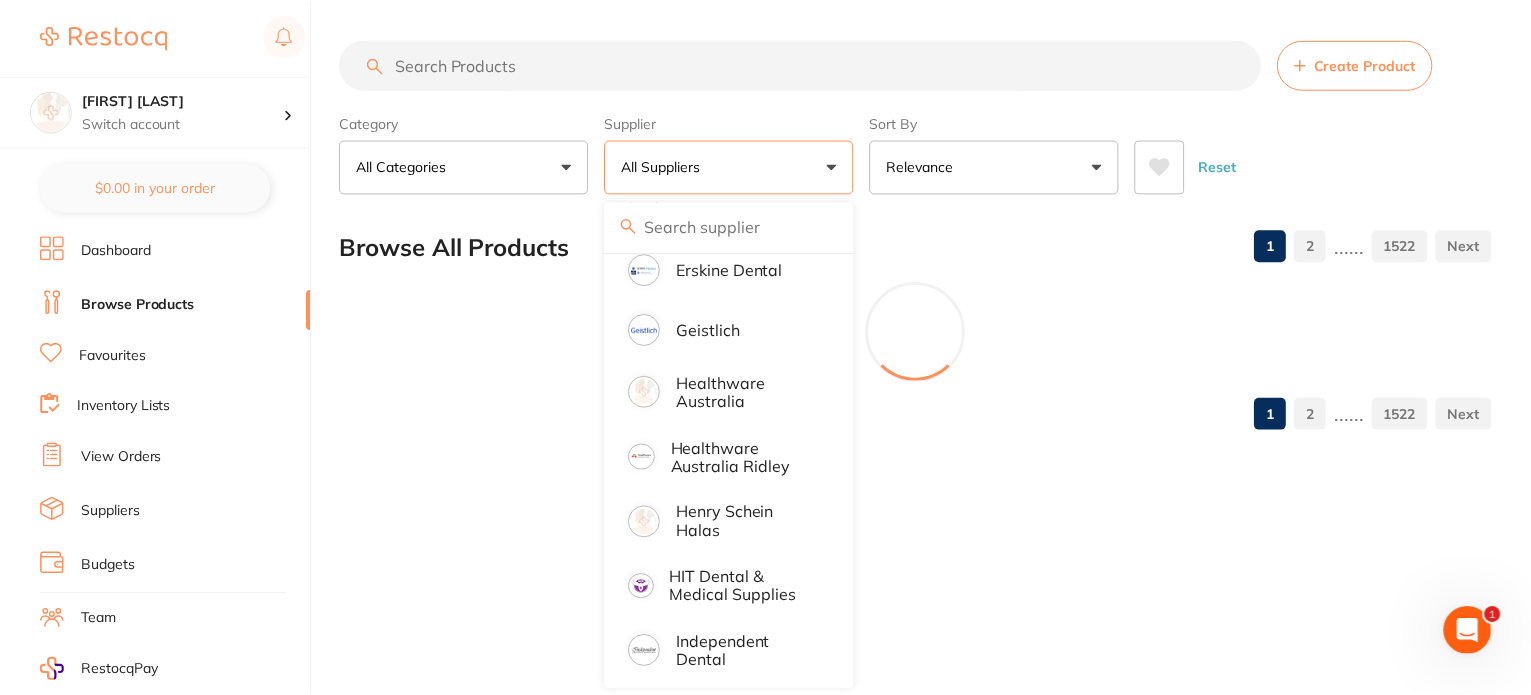 scroll, scrollTop: 0, scrollLeft: 0, axis: both 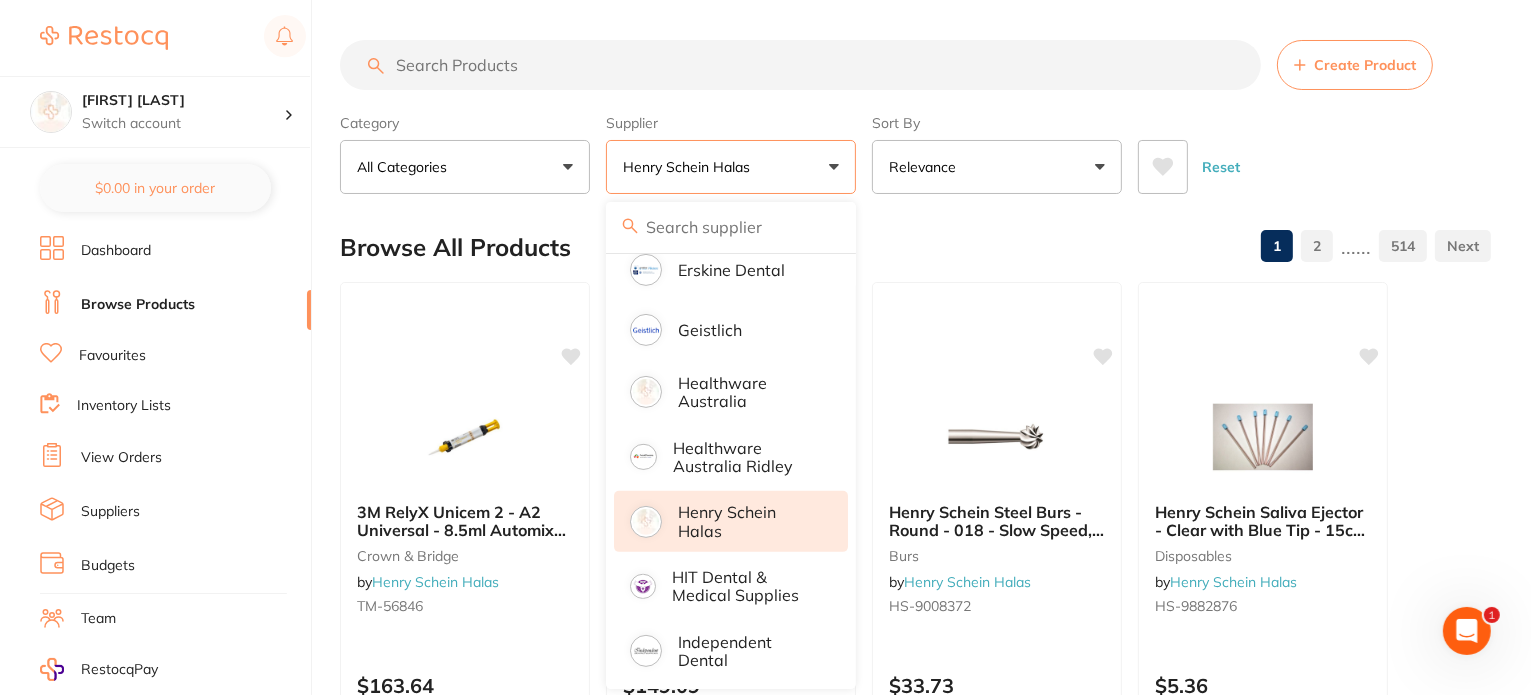 click on "Category All Categories All Categories 3D Printing anaesthetic articulating burs CAD/CAM crown & bridge disposables education endodontics equipment finishing & polishing handpieces impression infection control instruments laboratory oral surgery orthodontics preventative restorative & cosmetic rubber dam whitening xrays/imaging Clear Category   false    All Categories Category All Categories 3D Printing anaesthetic articulating burs CAD/CAM crown & bridge disposables education endodontics equipment finishing & polishing handpieces impression infection control instruments laboratory oral surgery orthodontics preventative restorative & cosmetic rubber dam whitening xrays/imaging Supplier Henry Schein Halas All Suppliers Dentsply Sirona AB Orthodontics Adam Dental AHP Dental and Medical Amalgadent Ark Health BioMeDent Pty Ltd Critical Dental DENSOL Dental Practice Supplies Dental Zone Erkodent Erskine Dental Geistlich Healthware Australia Healthware Australia Ridley Henry Schein Halas Independent Dental Kulzer" at bounding box center [915, 150] 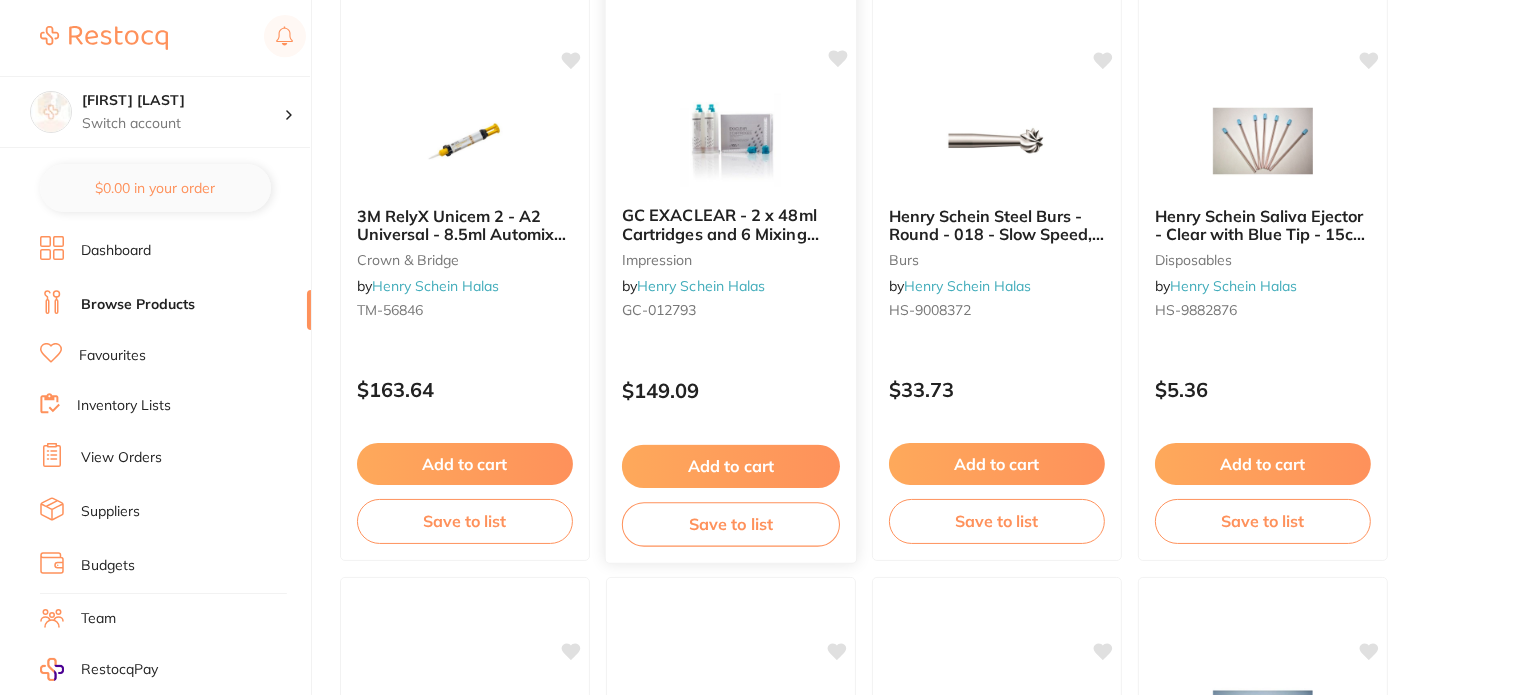scroll, scrollTop: 300, scrollLeft: 0, axis: vertical 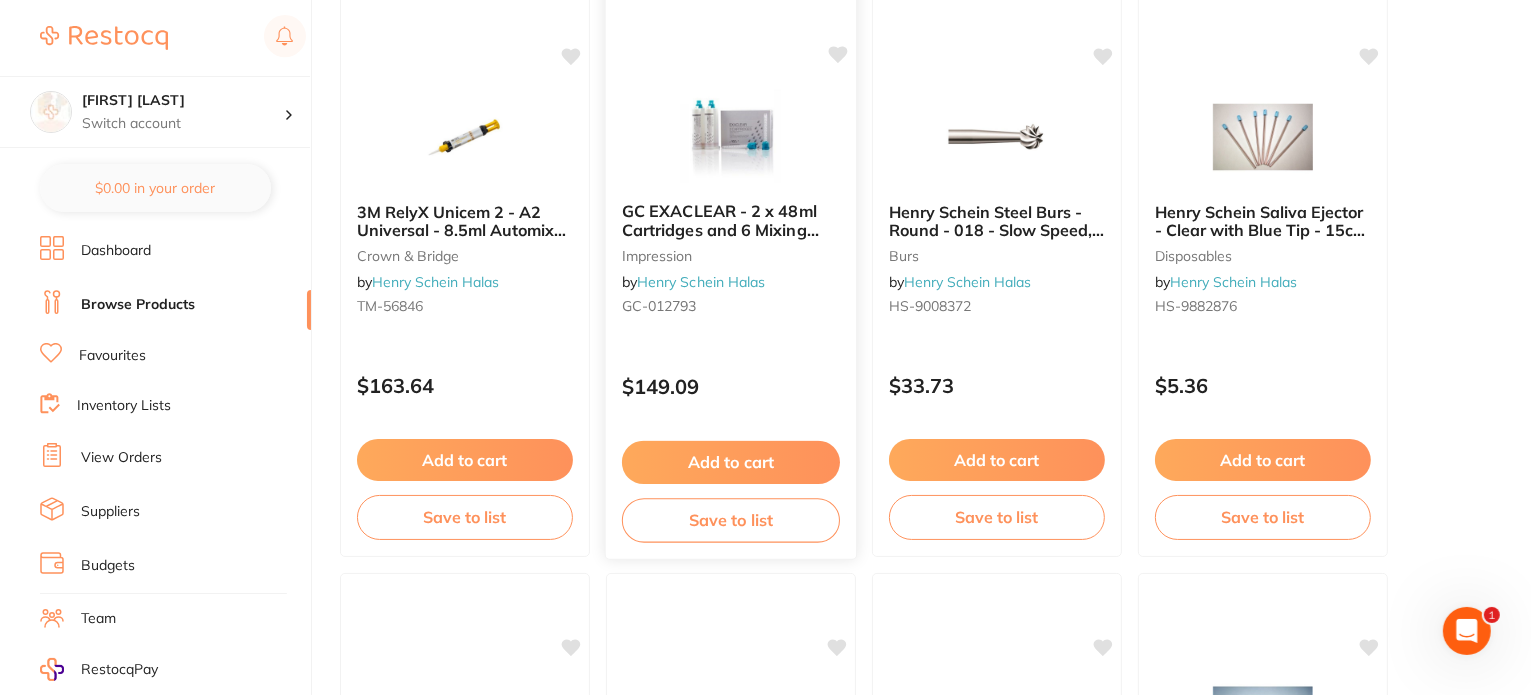 click on "Add to cart" at bounding box center [731, 462] 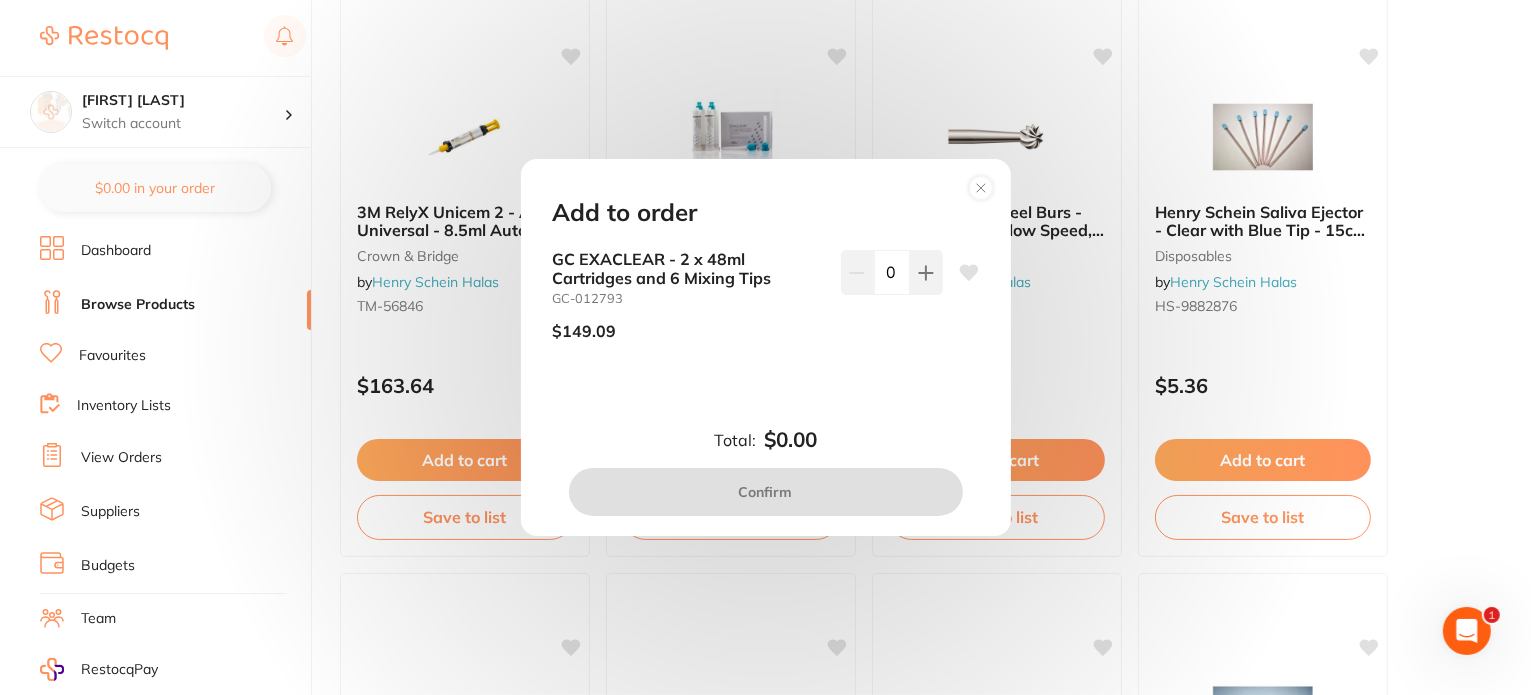 scroll, scrollTop: 0, scrollLeft: 0, axis: both 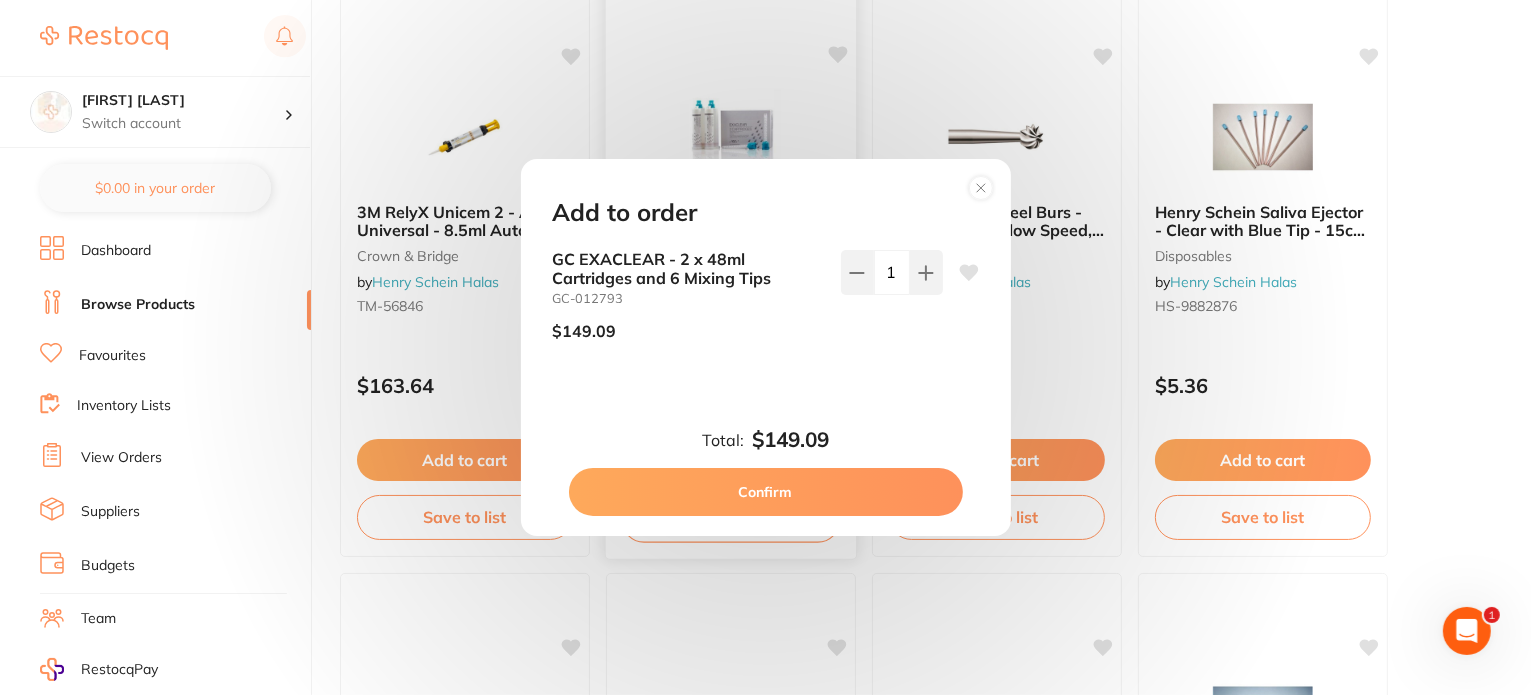 click on "Confirm" at bounding box center [766, 492] 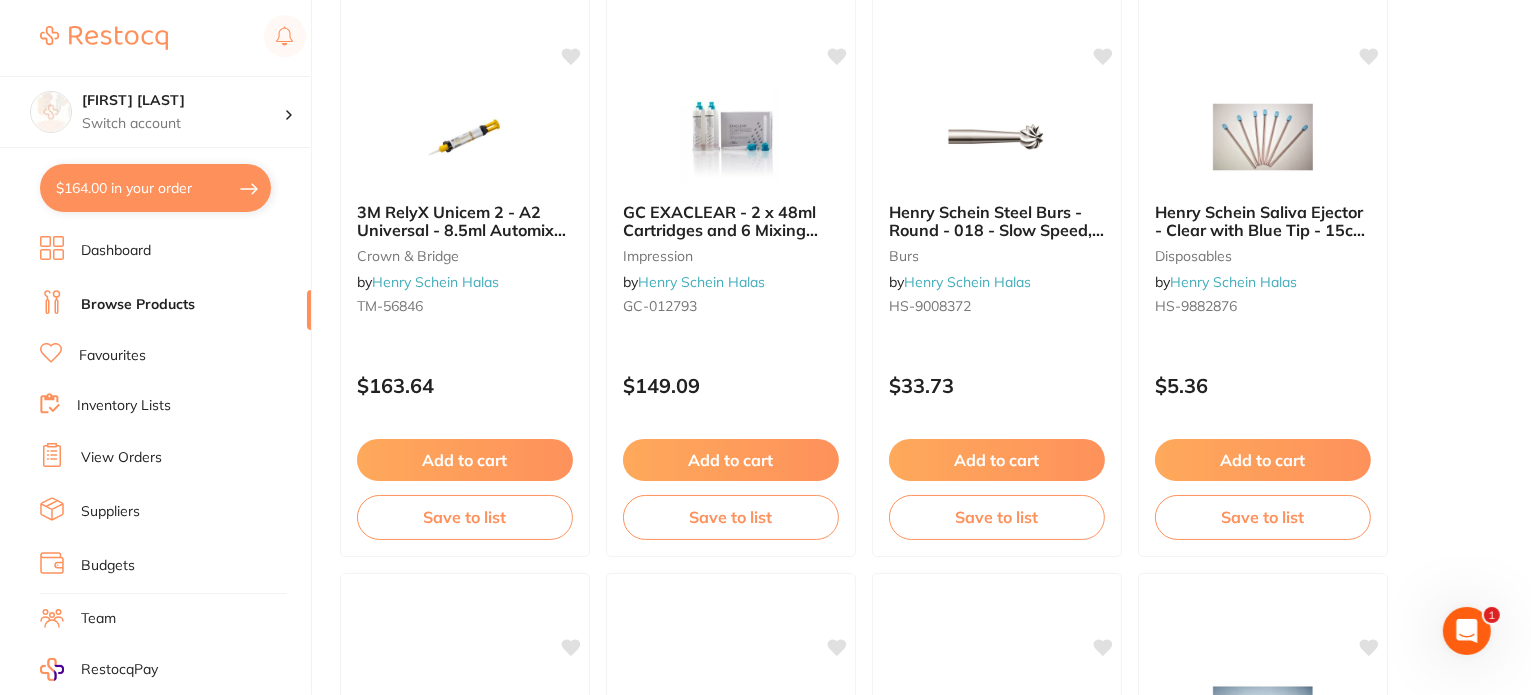 drag, startPoint x: 116, startPoint y: 200, endPoint x: 207, endPoint y: 235, distance: 97.49872 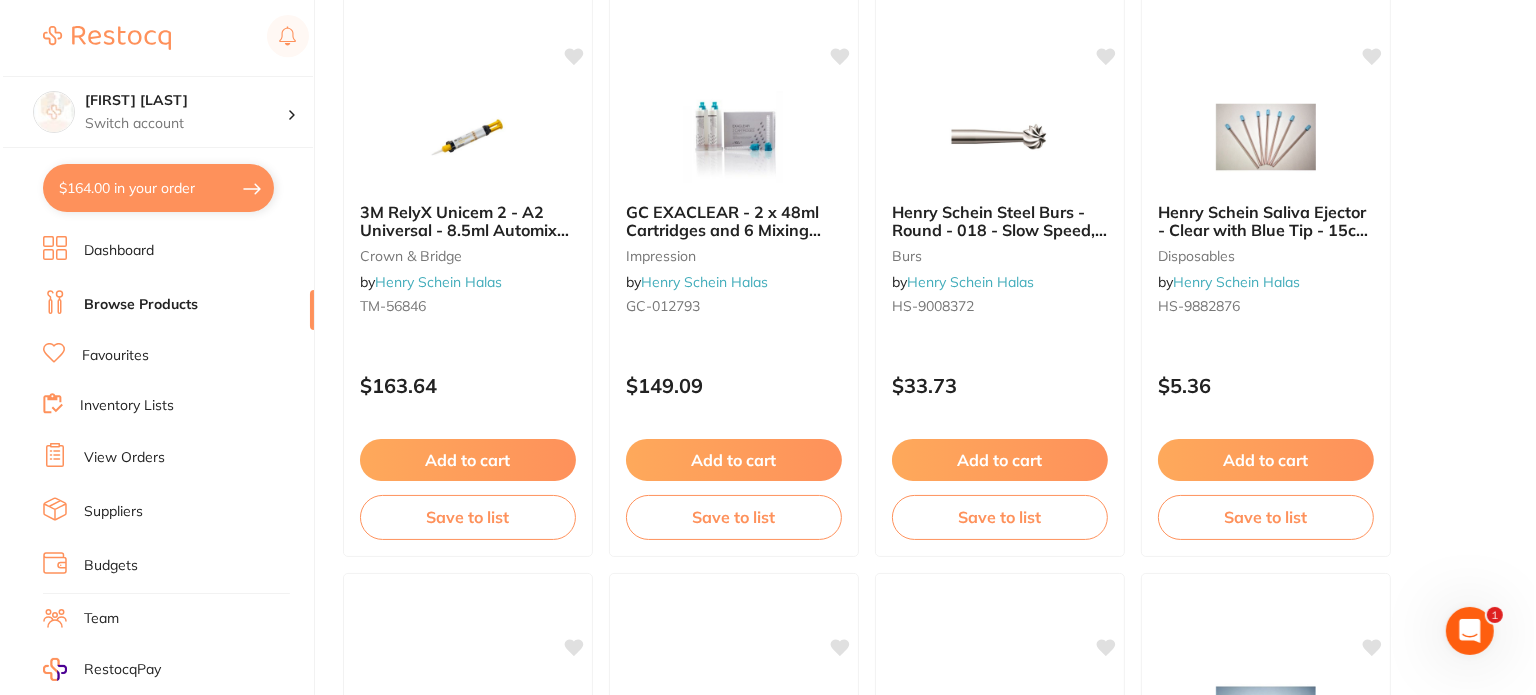 scroll, scrollTop: 0, scrollLeft: 0, axis: both 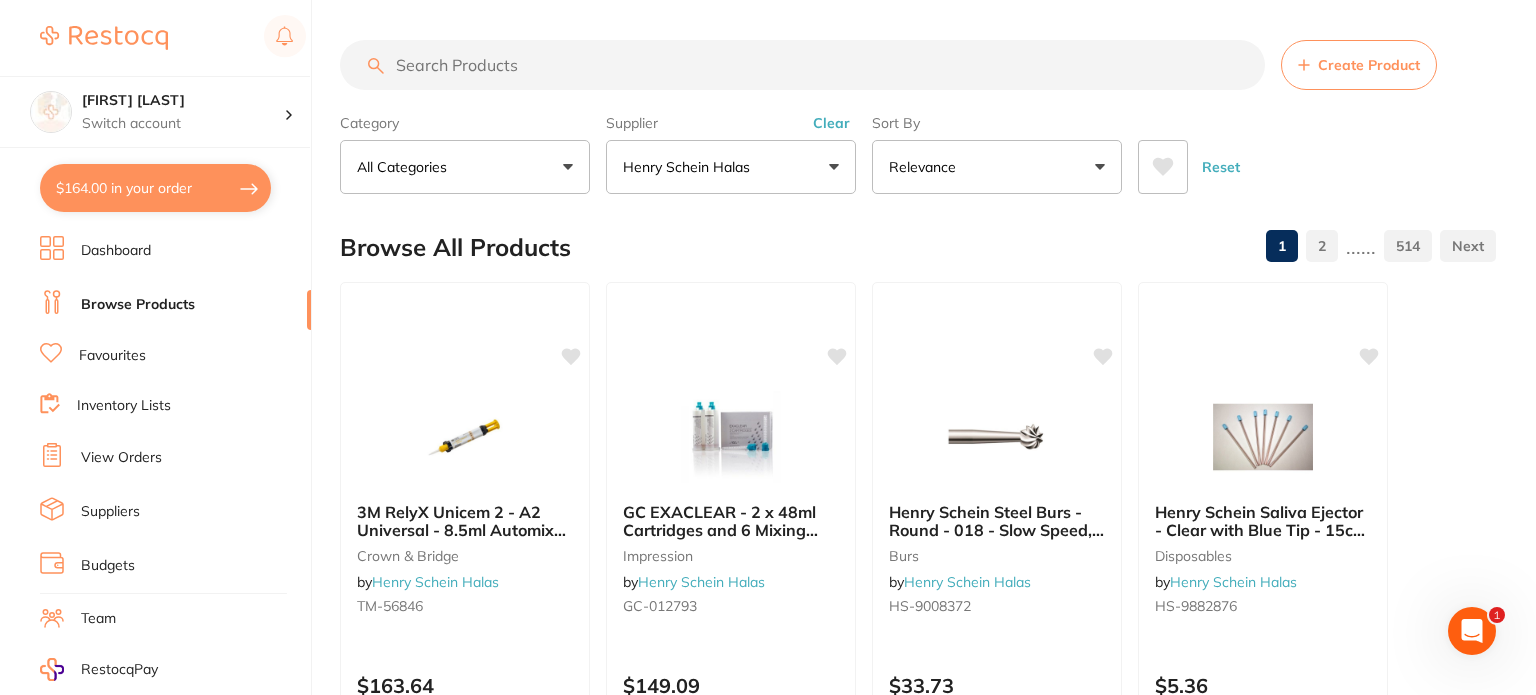 checkbox on "true" 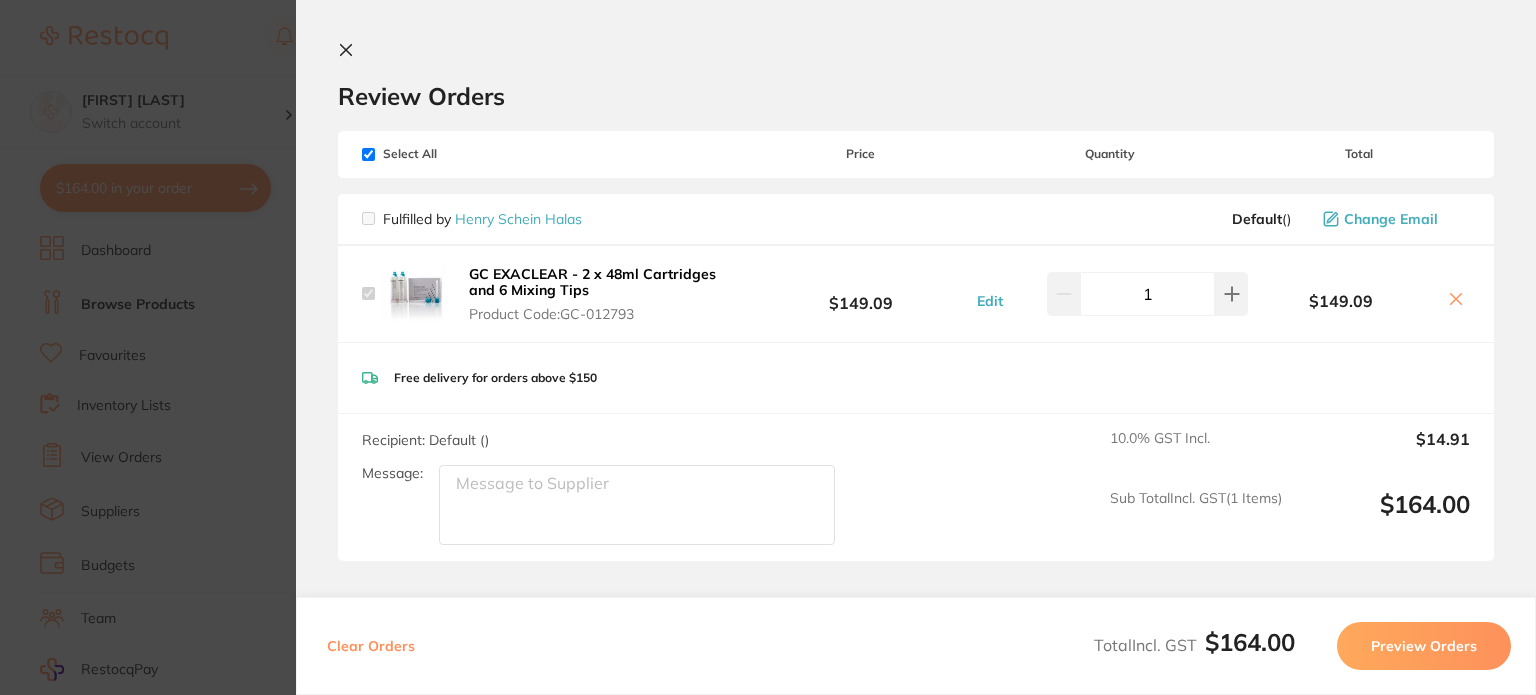 click on "Preview Orders" at bounding box center (1424, 646) 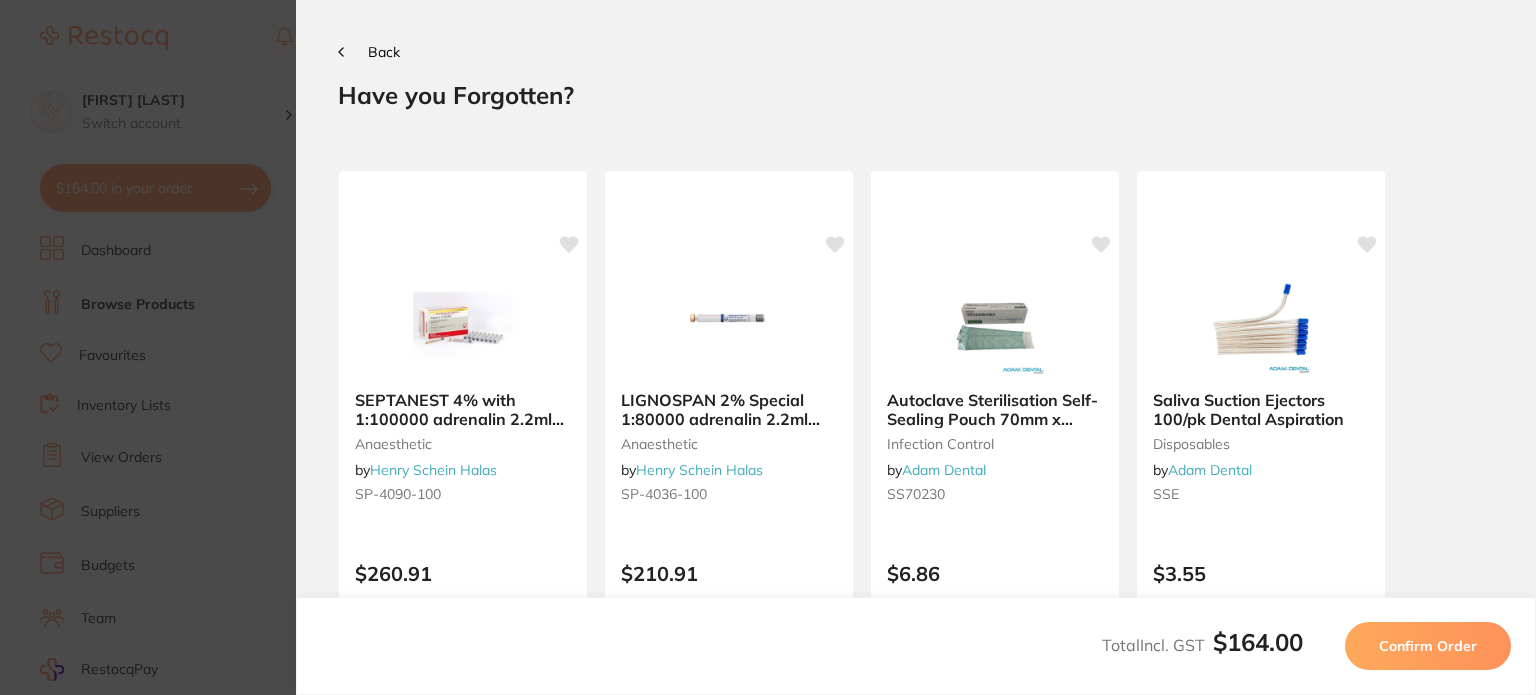 click on "Confirm Order" at bounding box center [1428, 646] 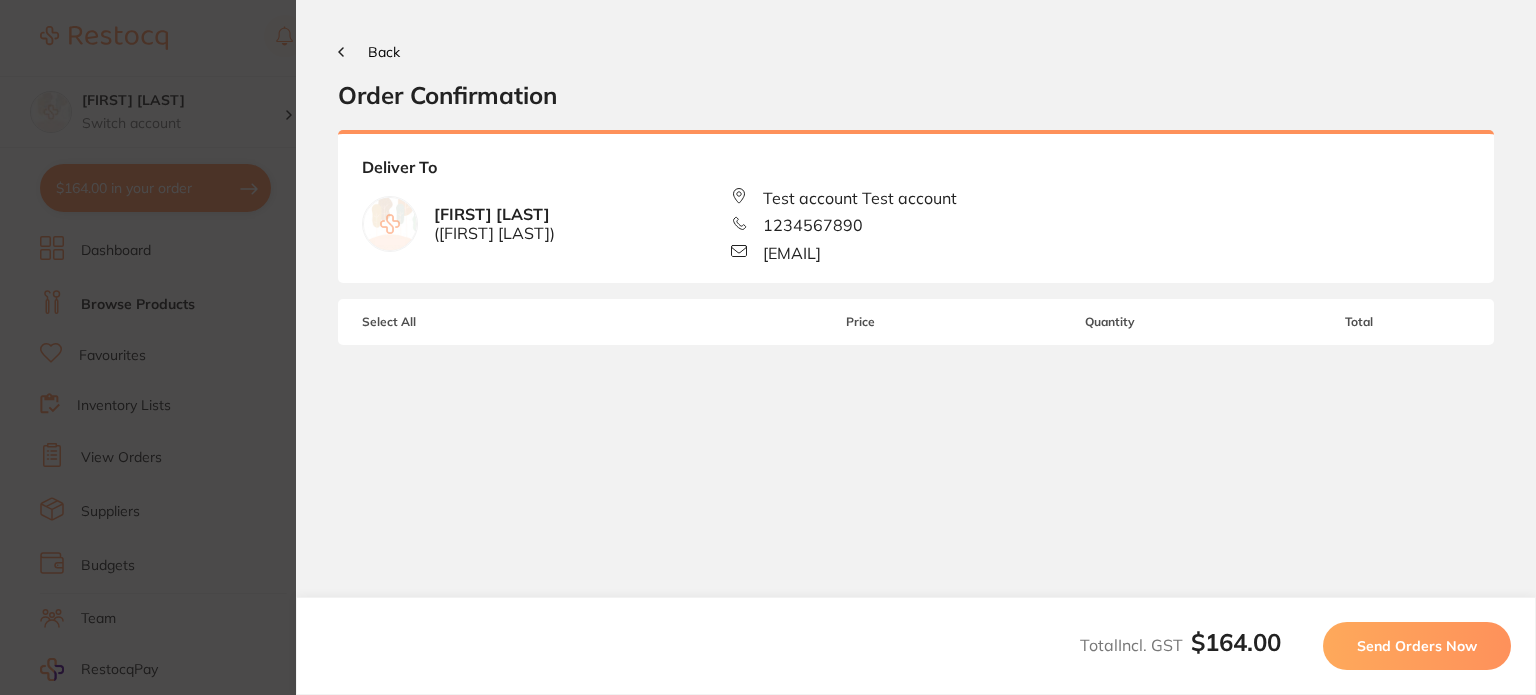 scroll, scrollTop: 0, scrollLeft: 0, axis: both 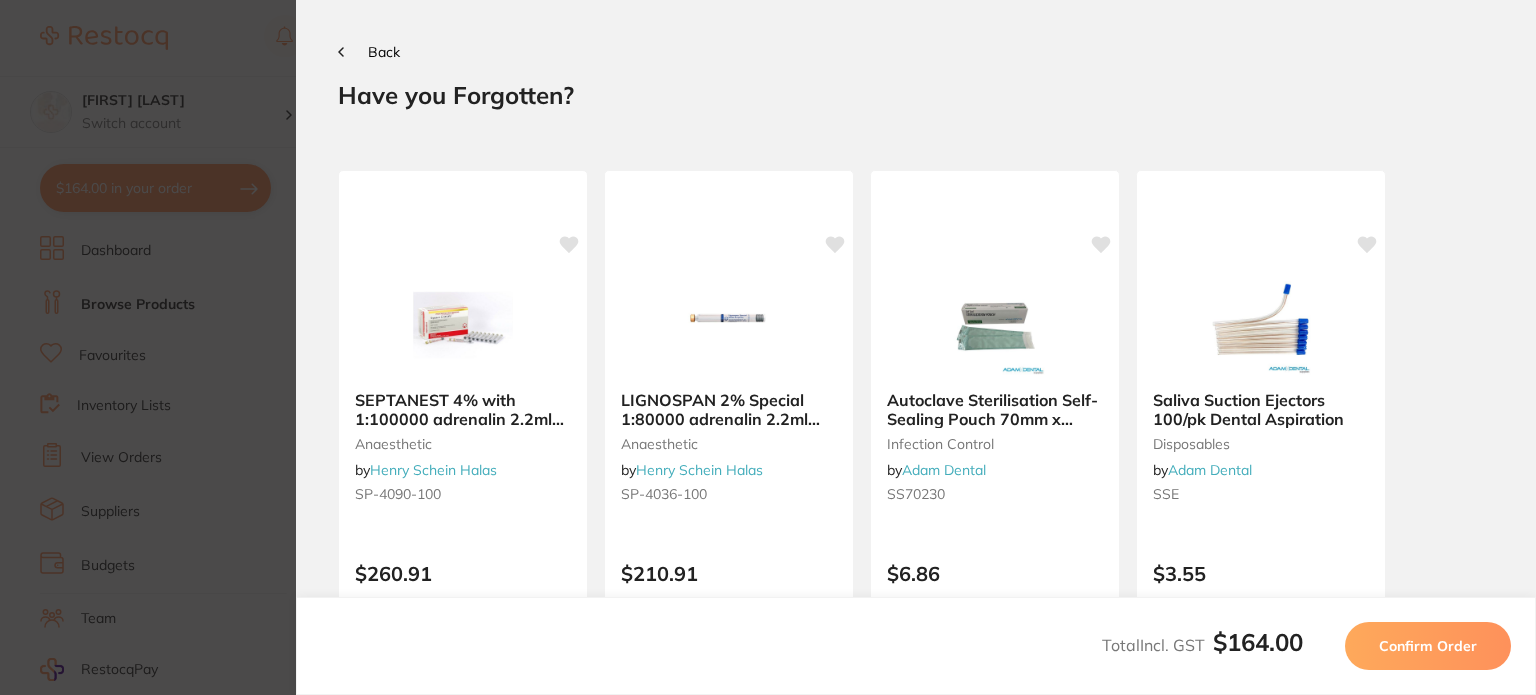 click on "Back" at bounding box center [369, 52] 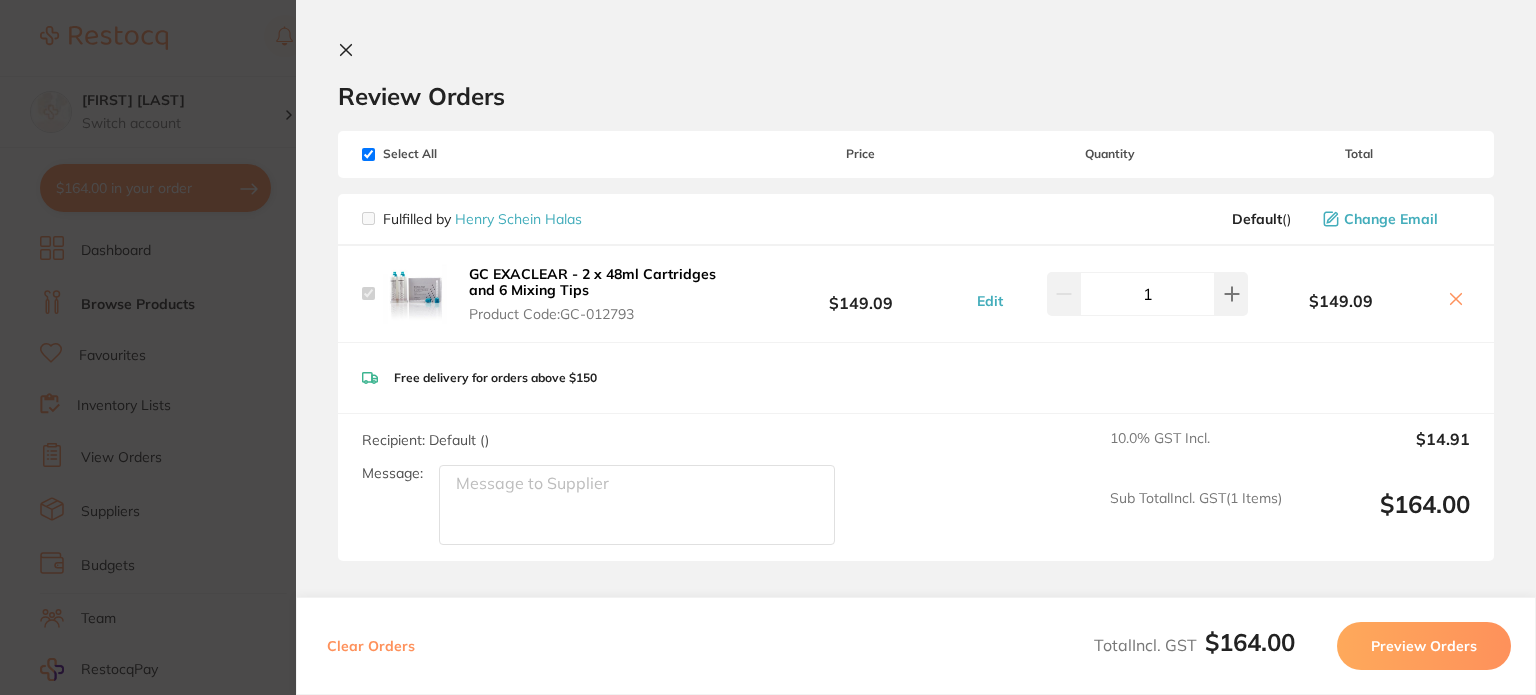 scroll, scrollTop: 0, scrollLeft: 0, axis: both 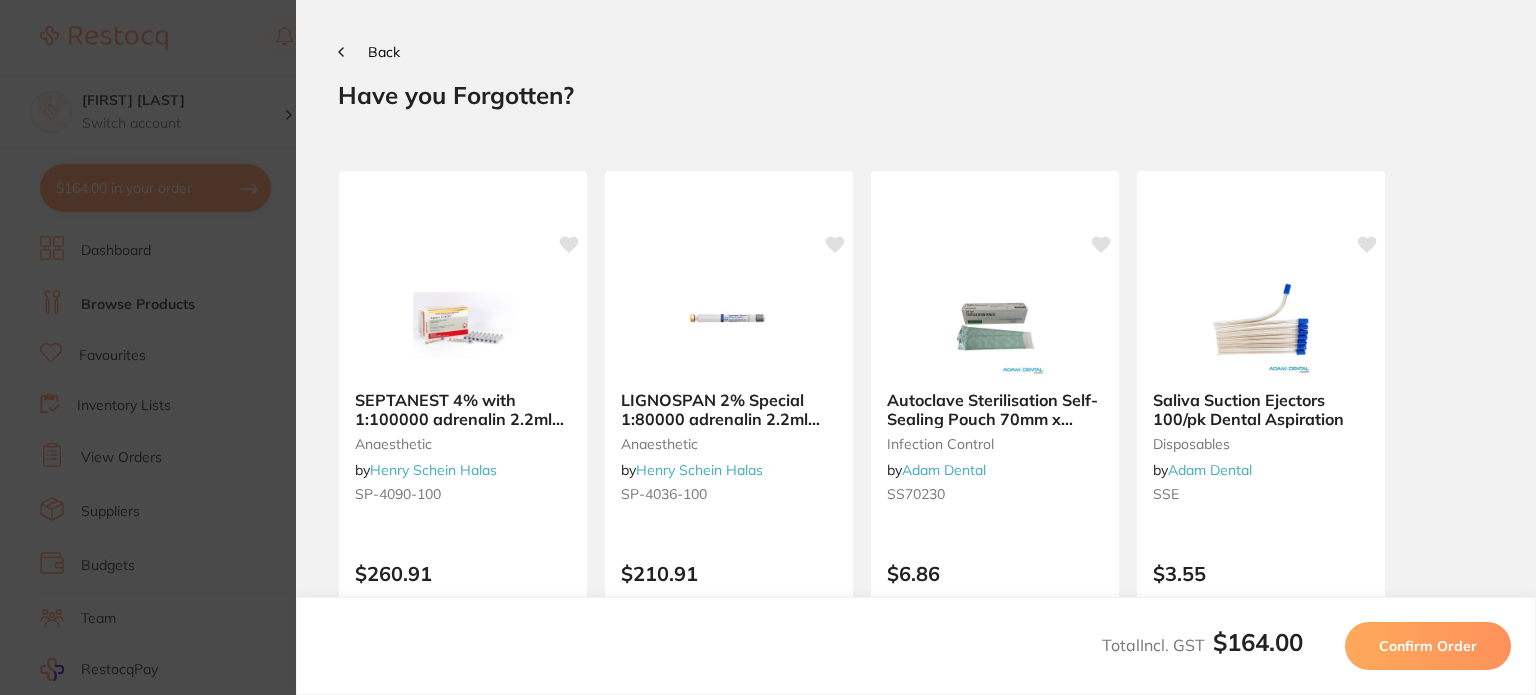 click on "Confirm Order" at bounding box center [1428, 646] 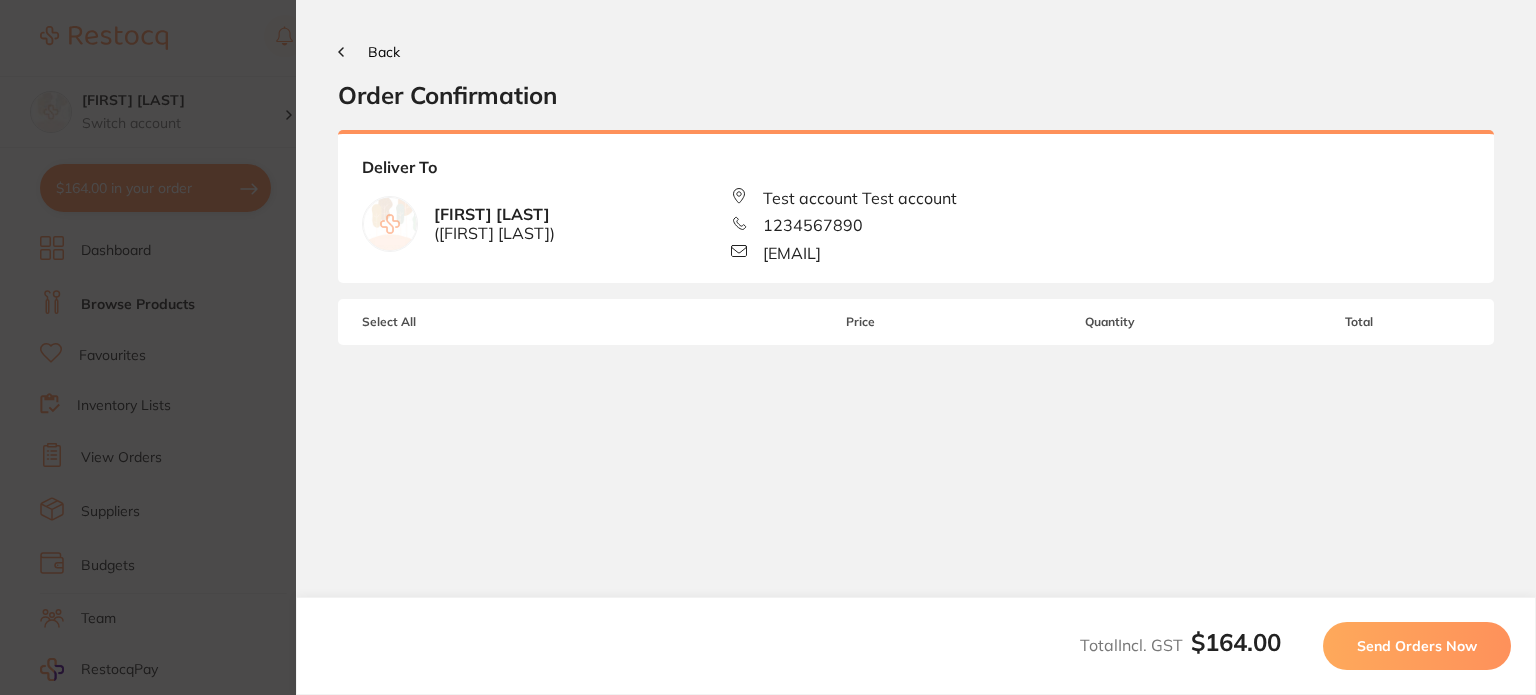 scroll, scrollTop: 0, scrollLeft: 0, axis: both 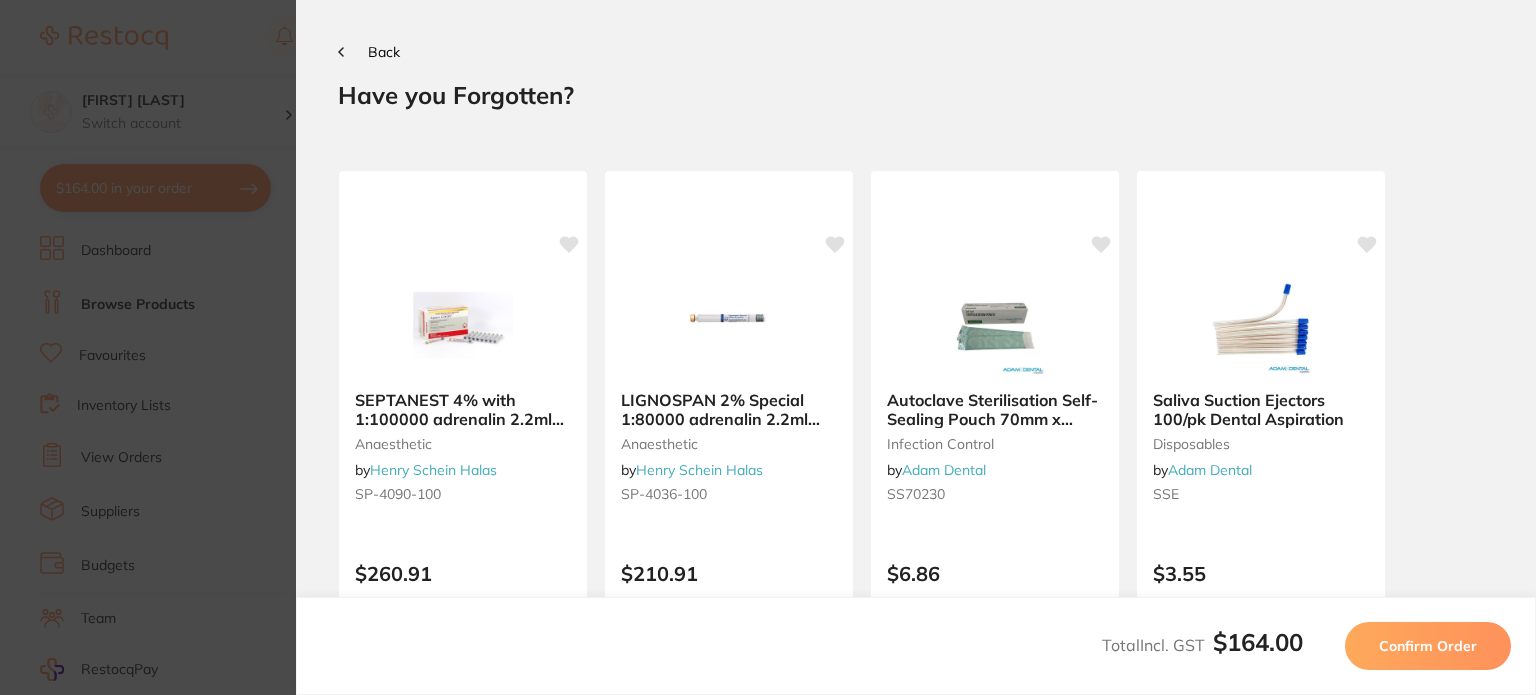 click on "Update RRP Set your pre negotiated price for this item. Item Agreed RRP (excl. GST) --   Update as new default RRP Update RRP Back Your orders are being processed and we will notify you once we have placed the orders. You may close this window Back to Preview Orders Aug 6 2025, 21:34 Have you Forgotten? SEPTANEST 4% with 1:100000 adrenalin 2.2ml 2xBox 50 GOLD   anaesthetic by  Henry Schein Halas SP-4090-100 $260.91 Add to cart Save to list LIGNOSPAN 2% Special 1:80000 adrenalin 2.2ml 2xBox 50   anaesthetic by  Henry Schein Halas SP-4036-100 $210.91 Add to cart Save to list Autoclave Sterilisation Self- Sealing Pouch 70mm x 230mm   infection control by  Adam Dental SS70230 $6.86 Add to cart Save to list Saliva Suction Ejectors 100/pk Dental Aspiration   disposables by  Adam Dental SSE $3.55 Add to cart Save to list Plastic Cups -1000 Per Carton   disposables by  Adam Dental 509404 $29.00 Add to cart Save to list Microbrush Dry Tips Large 50/pk   disposables by  Adam Dental DTL $21.41 Add to cart Save to list" at bounding box center (768, 347) 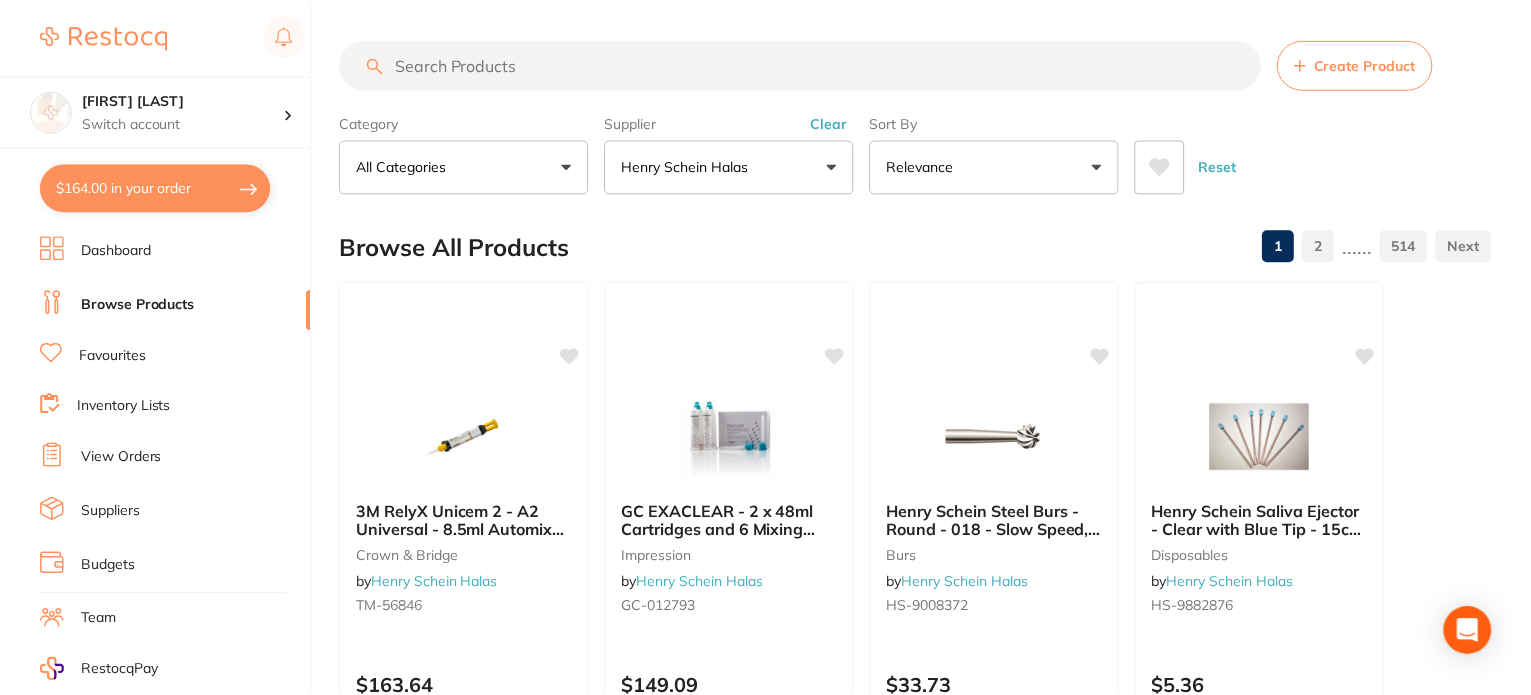 scroll, scrollTop: 300, scrollLeft: 0, axis: vertical 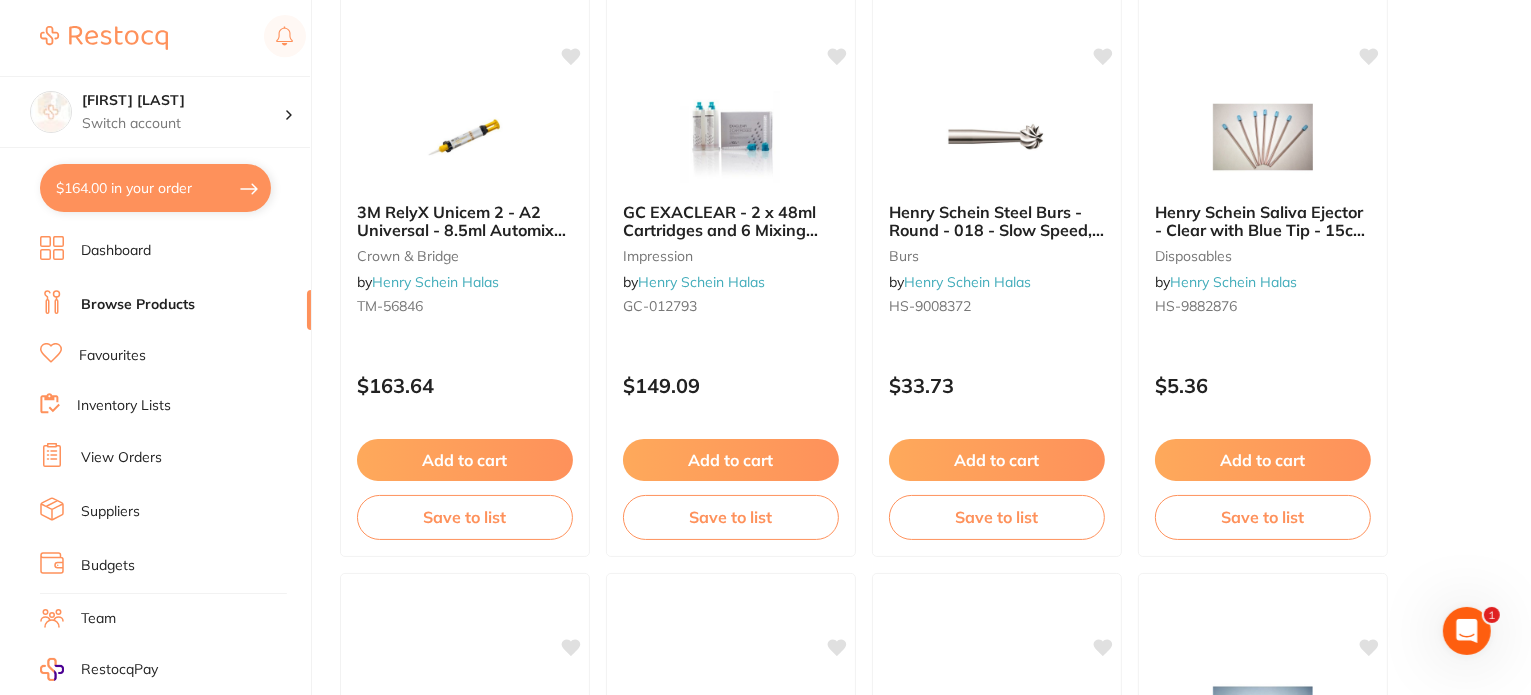 click on "$164.00   in your order" at bounding box center [155, 188] 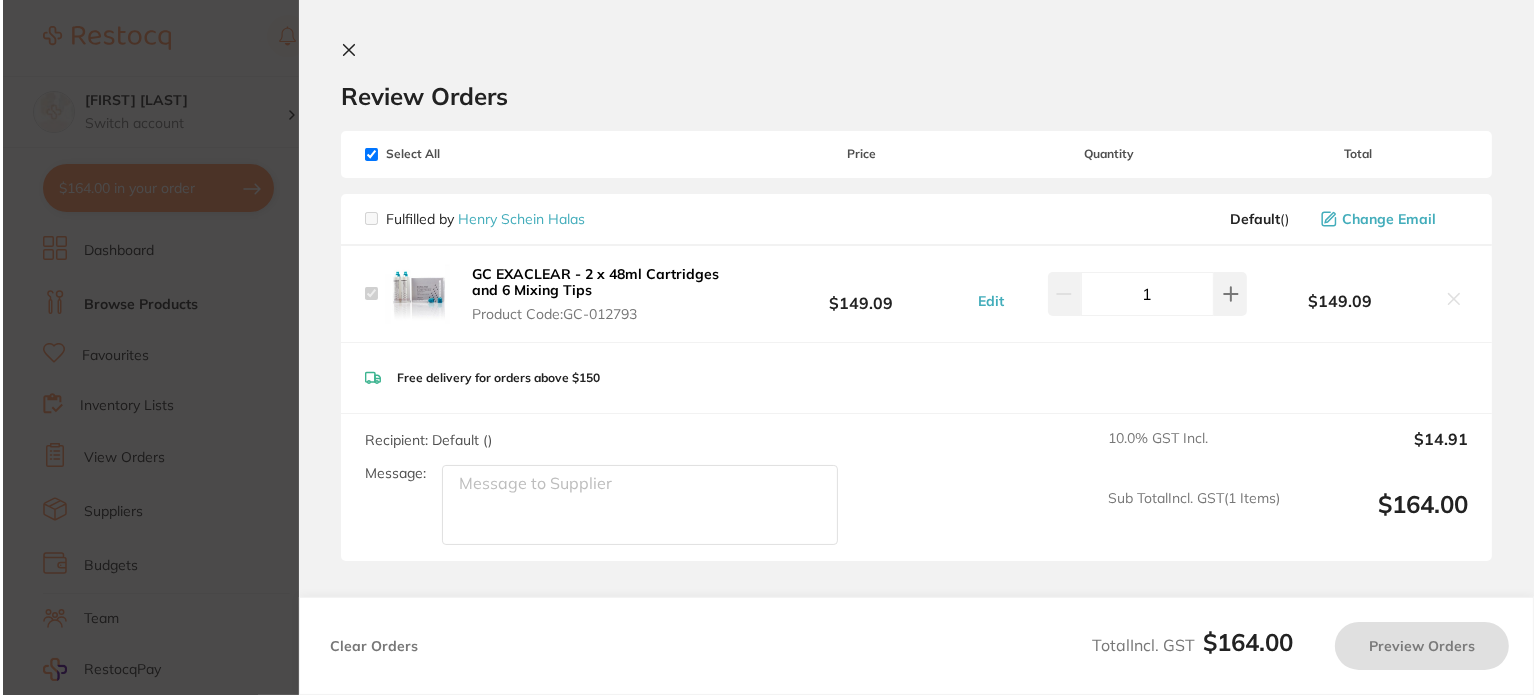 scroll, scrollTop: 0, scrollLeft: 0, axis: both 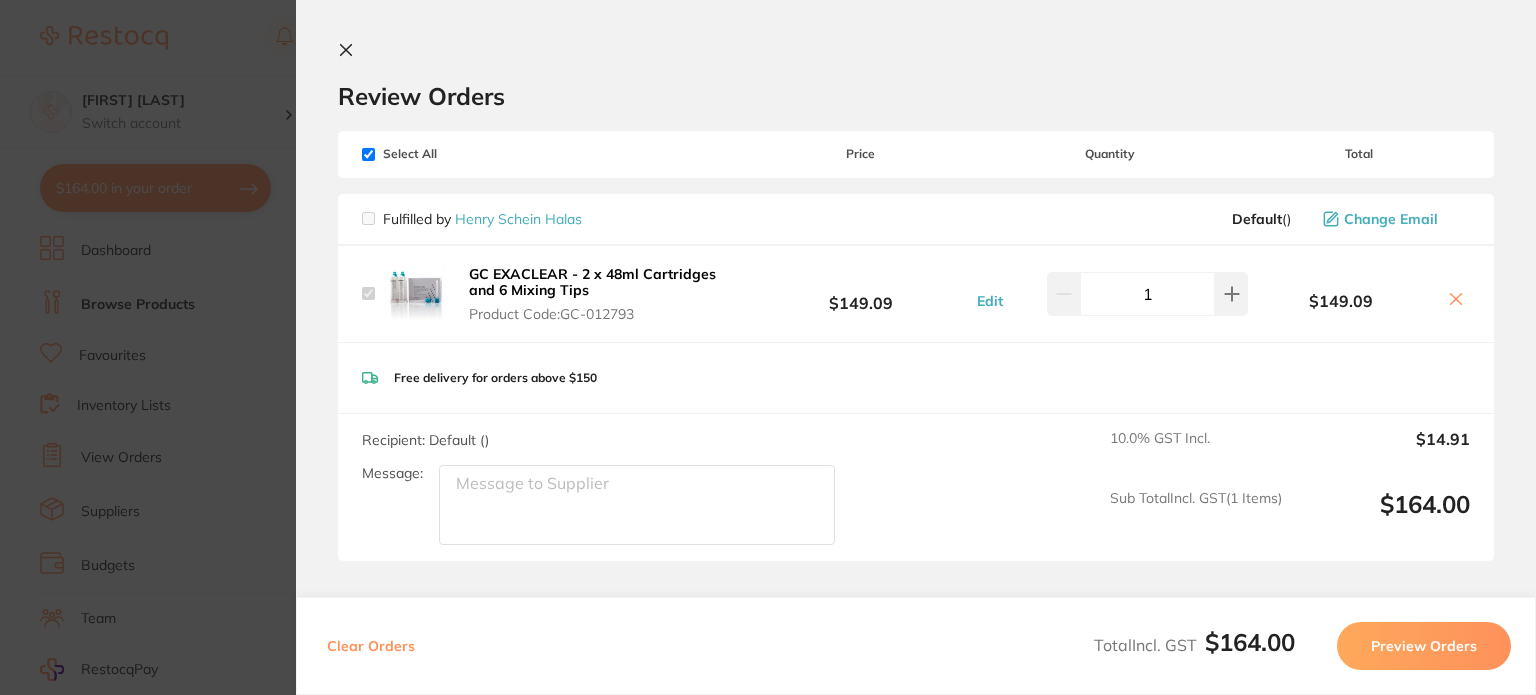 click on "Clear Orders" at bounding box center (371, 646) 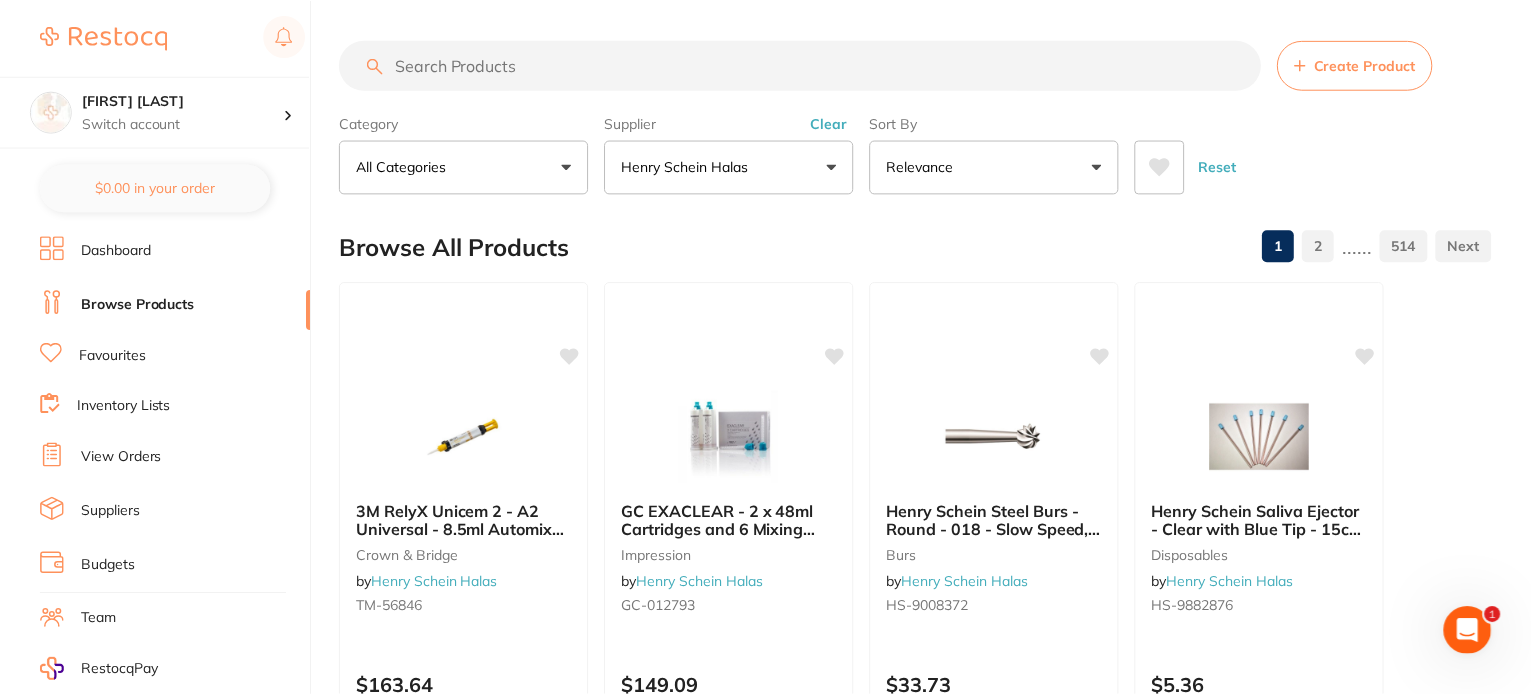 scroll, scrollTop: 300, scrollLeft: 0, axis: vertical 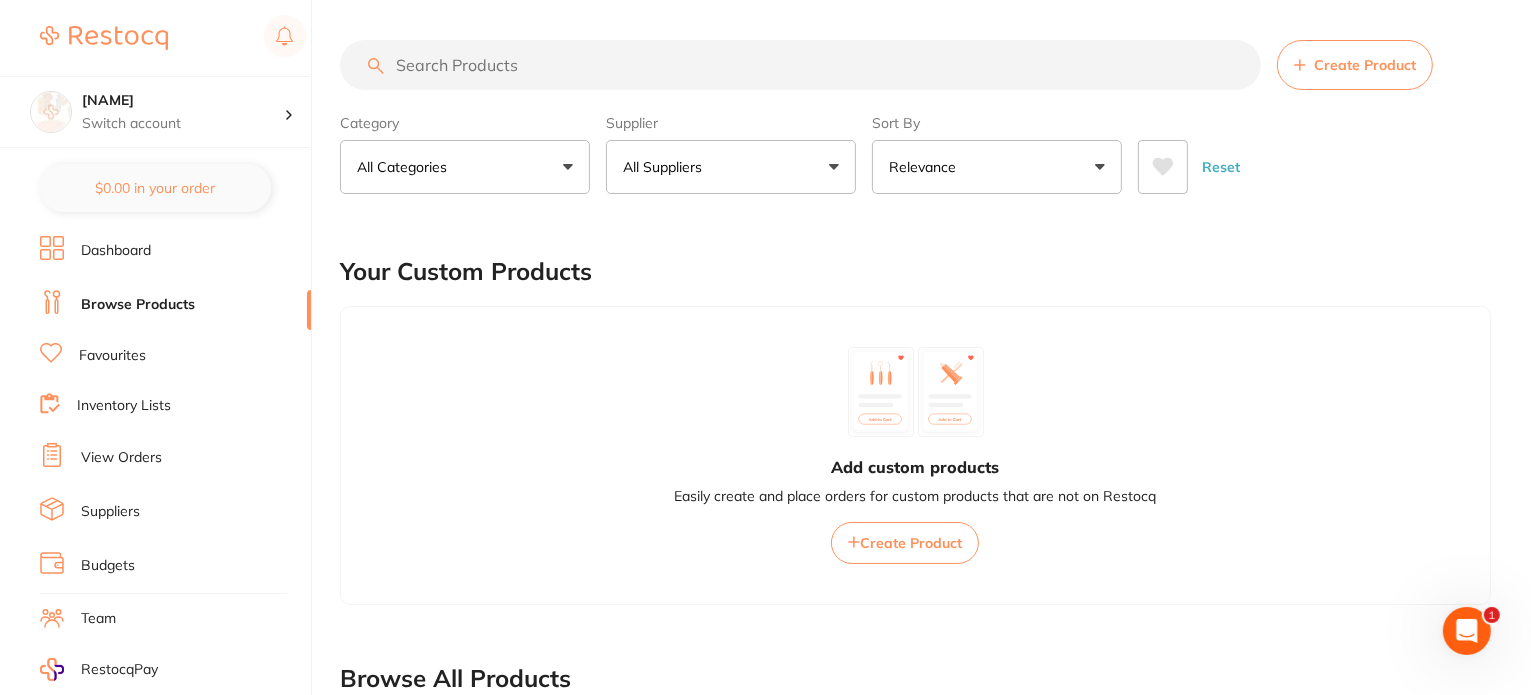 click on "All Suppliers" at bounding box center [731, 167] 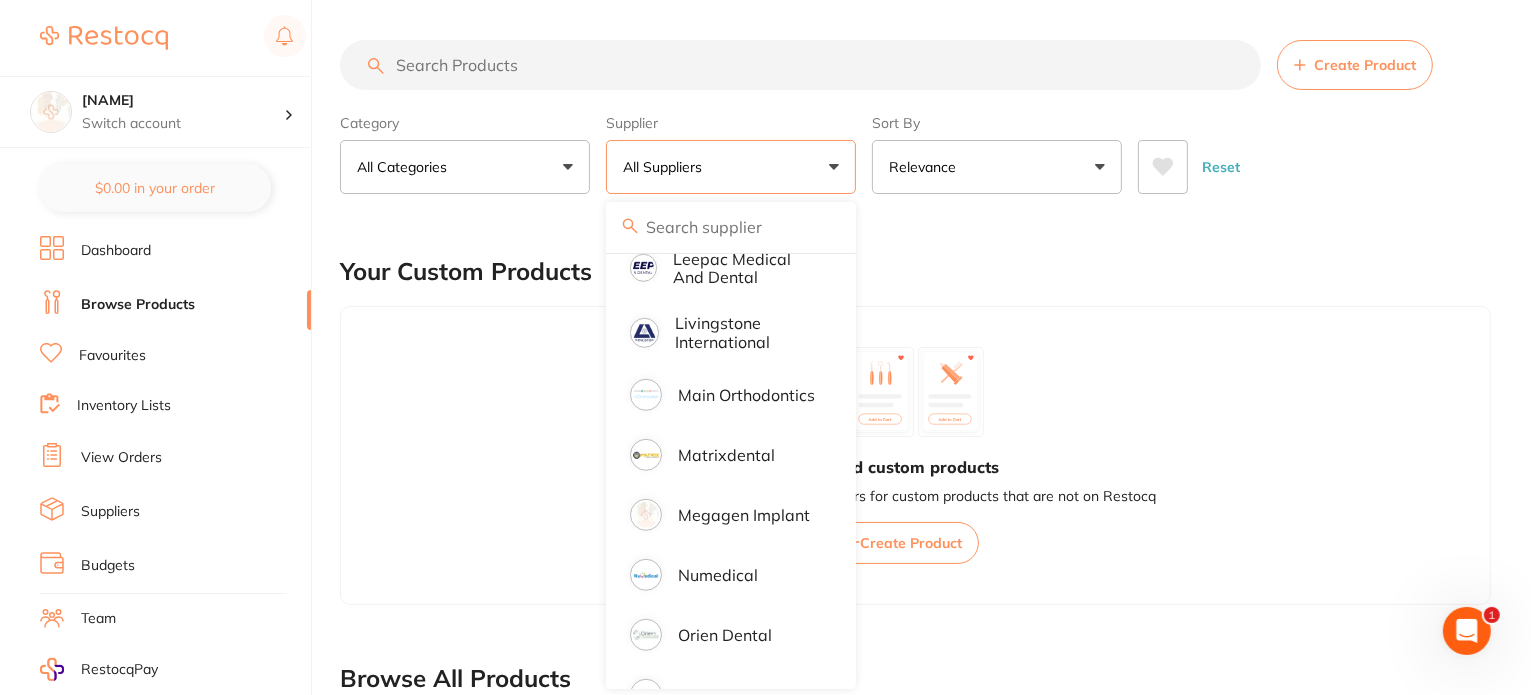 scroll, scrollTop: 1400, scrollLeft: 0, axis: vertical 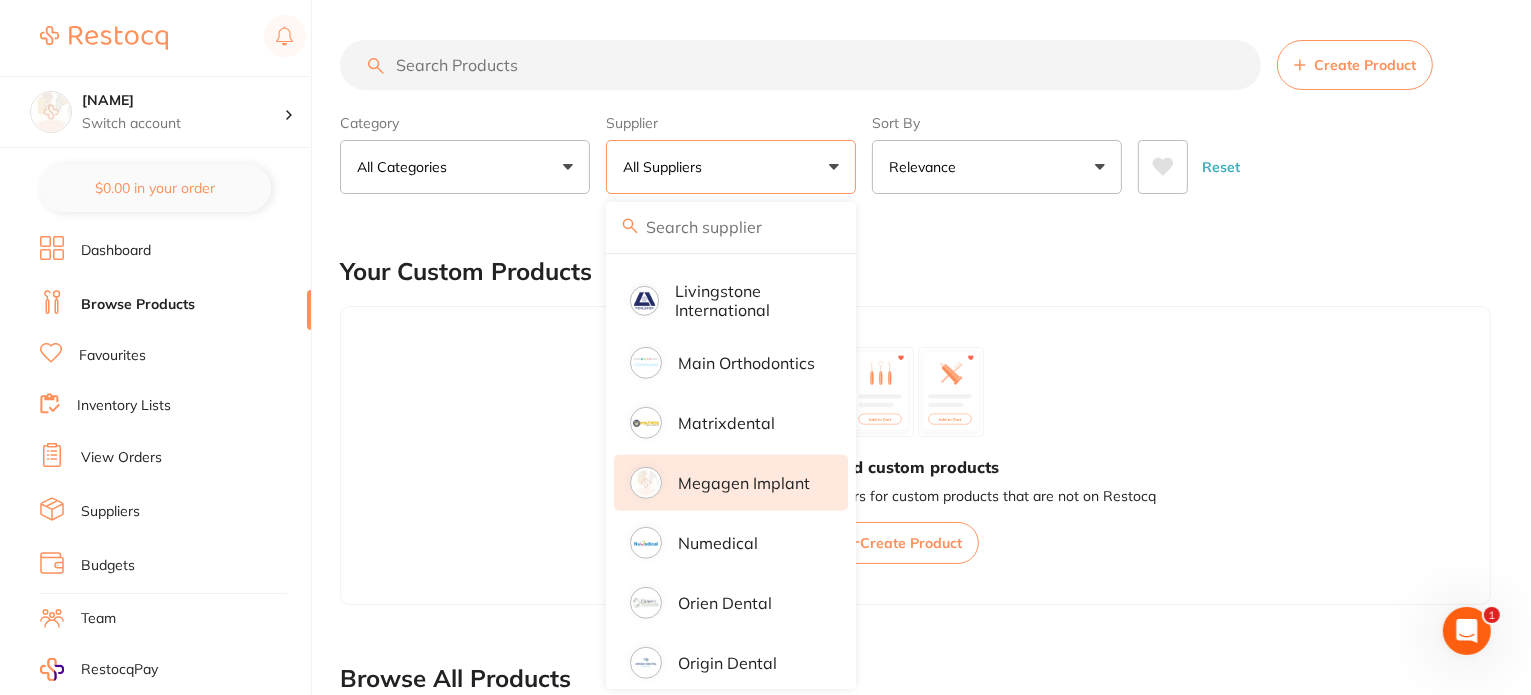 click on "Megagen Implant" at bounding box center [744, 483] 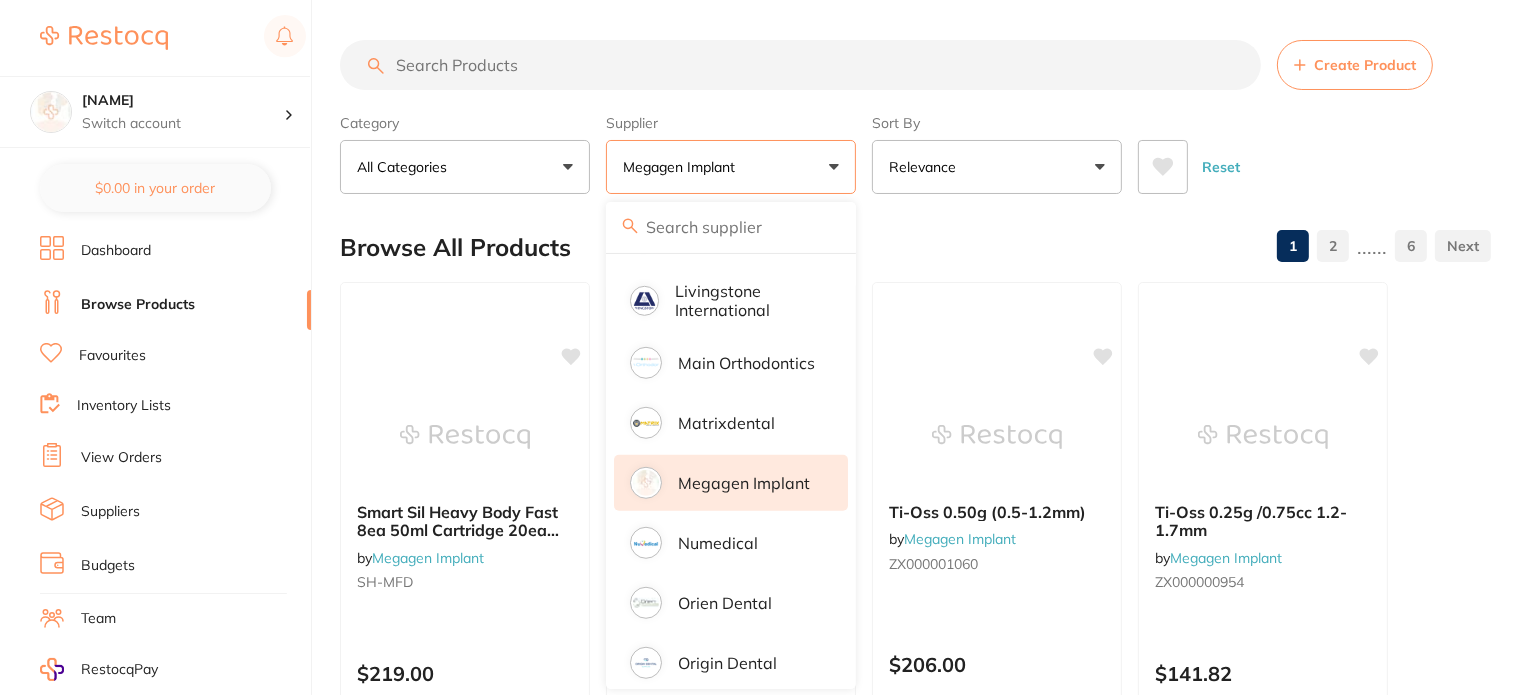 click on "Category All Categories All Categories Clear Category   false    All Categories Category All Categories Supplier Megagen Implant All Suppliers Dentsply Sirona AB Orthodontics Adam Dental AHP Dental and Medical Amalgadent Ark Health BioMeDent Pty Ltd Critical Dental DENSOL Dental Practice Supplies Dental Zone Erkodent Erskine Dental Geistlich Healthware Australia Healthware Australia Ridley Henry Schein Halas HIT Dental & Medical Supplies Independent Dental Ivoclar Vivadent Kulzer Leepac Medical and Dental Livingstone International Main Orthodontics Matrixdental Megagen Implant Numedical Orien dental Origin Dental Ozdent Quovo Raypurt Dental RePractice RiDental Southern Dental Pty Ltd Straumann VP Dental & Medical Supplies Clear Supplier   true    Megagen Implant Supplier Dentsply Sirona AB Orthodontics Adam Dental AHP Dental and Medical Amalgadent Ark Health BioMeDent Pty Ltd Critical Dental DENSOL Dental Practice Supplies Dental Zone Erkodent Erskine Dental Geistlich Healthware Australia Henry Schein Halas" at bounding box center (915, 150) 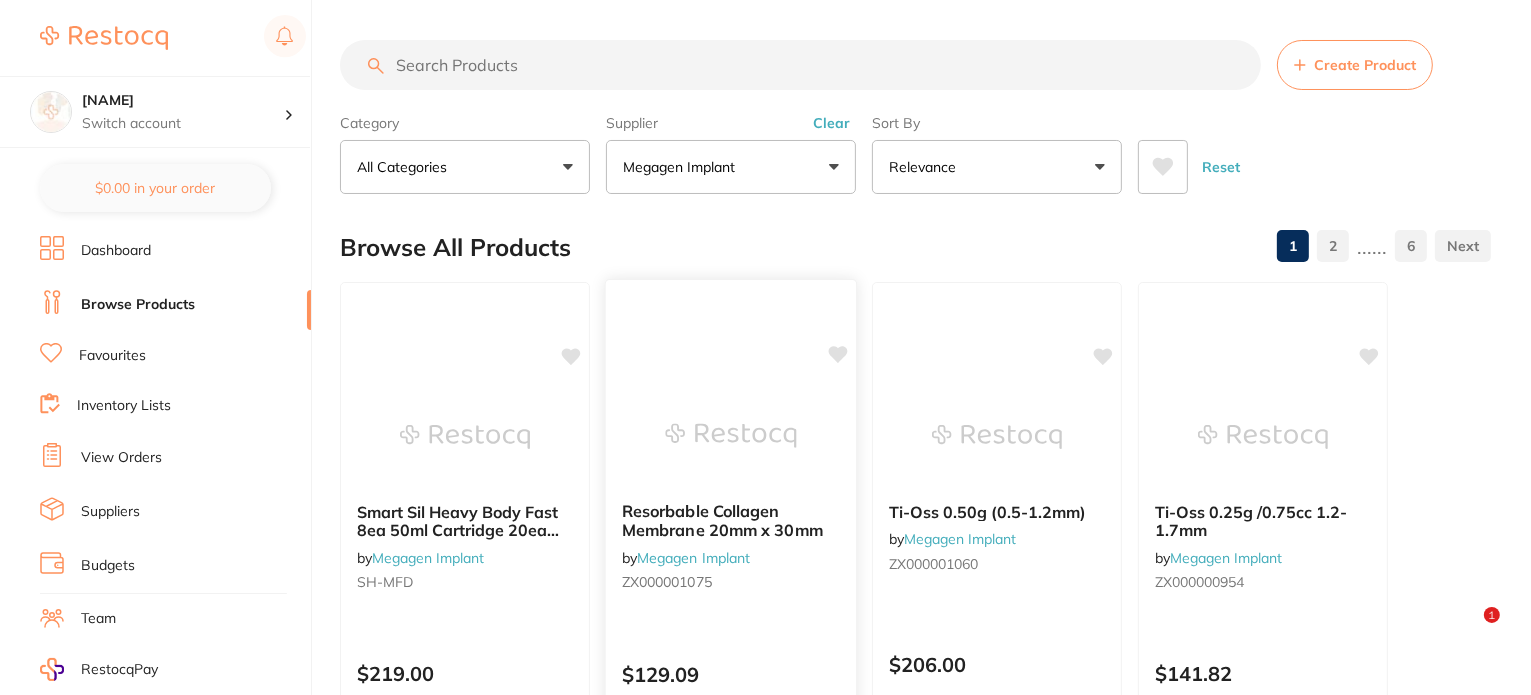 scroll, scrollTop: 400, scrollLeft: 0, axis: vertical 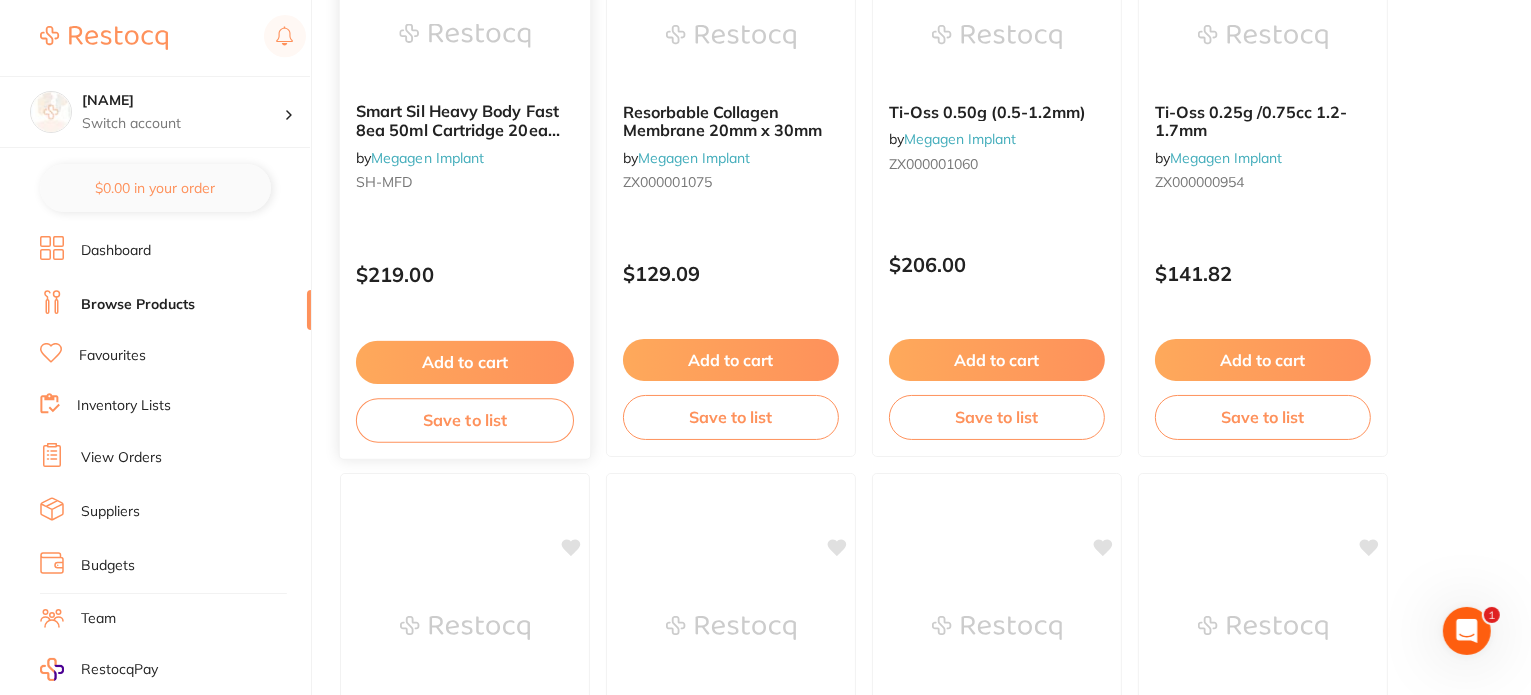click on "Add to cart" at bounding box center (465, 362) 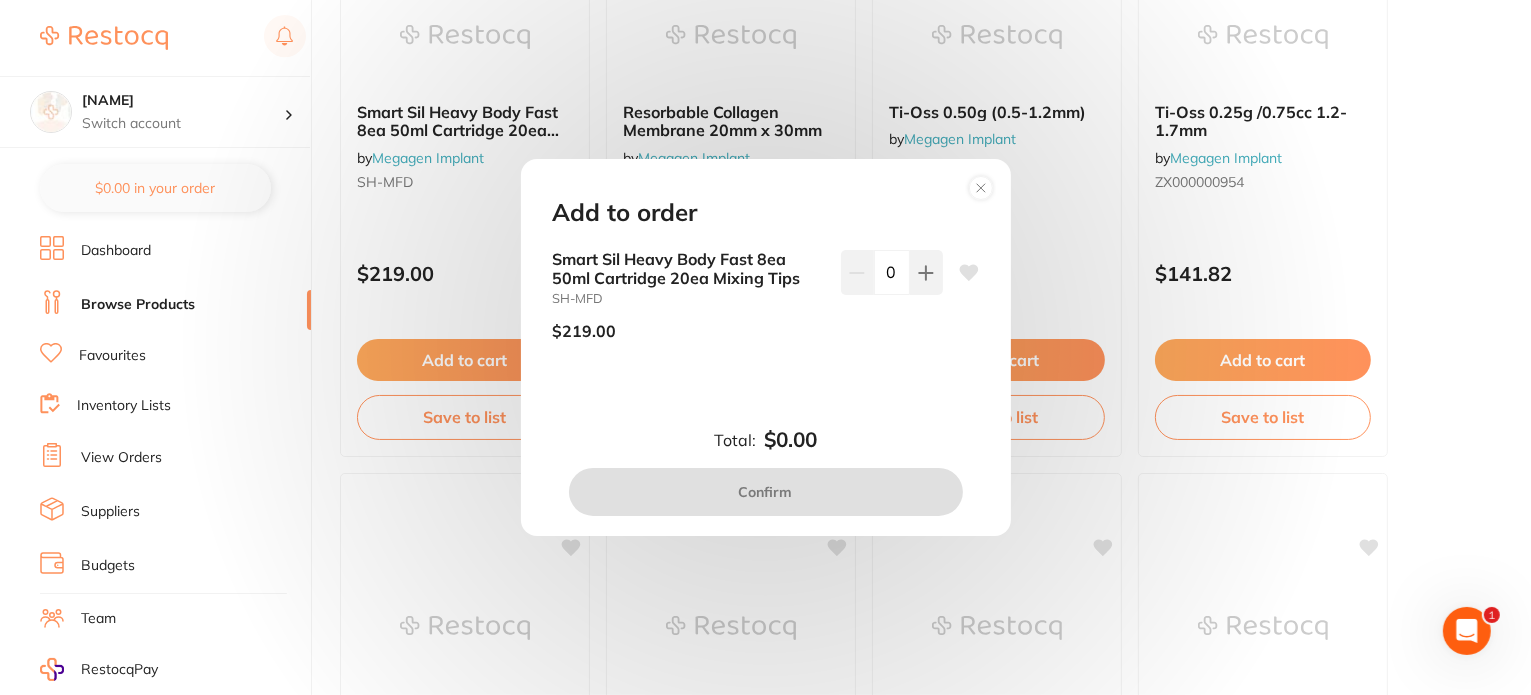 scroll, scrollTop: 0, scrollLeft: 0, axis: both 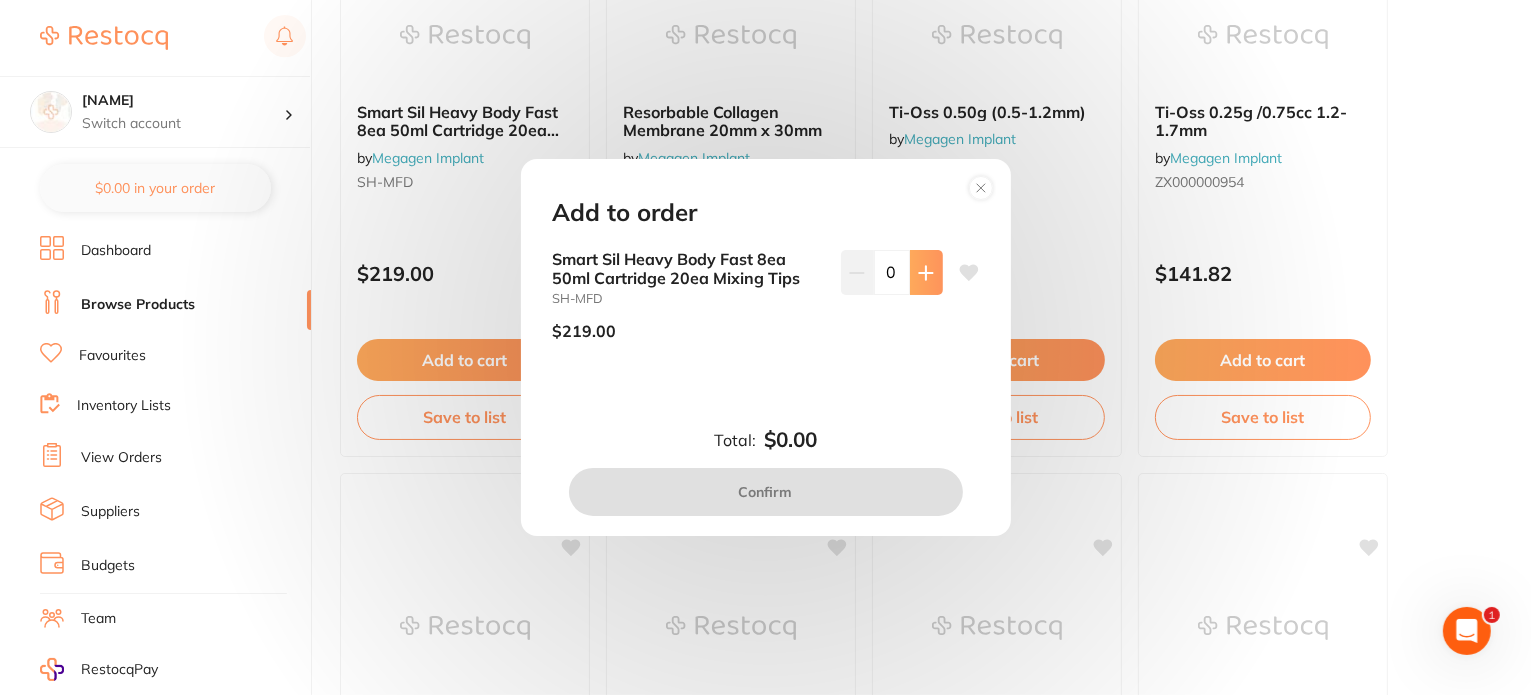 click 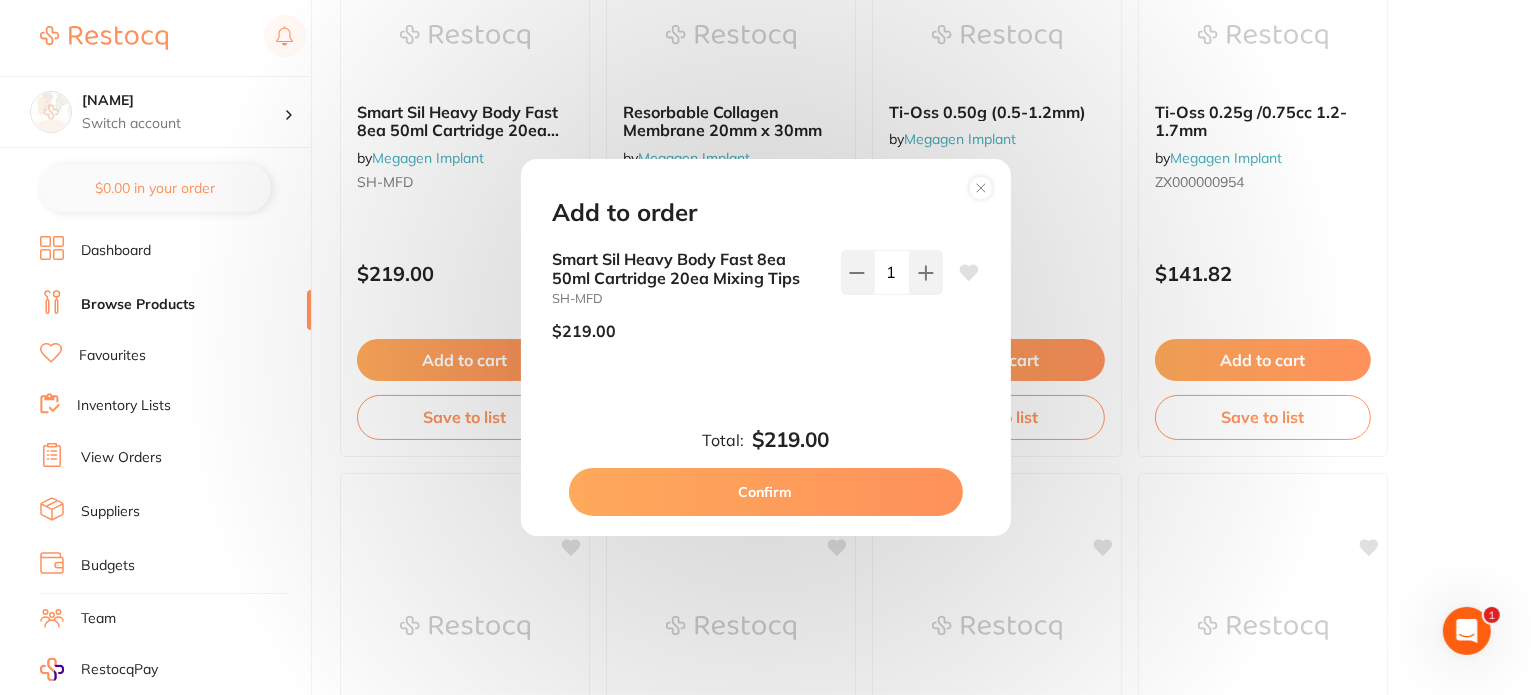 click on "Total:    $219.00 Confirm" at bounding box center [766, 472] 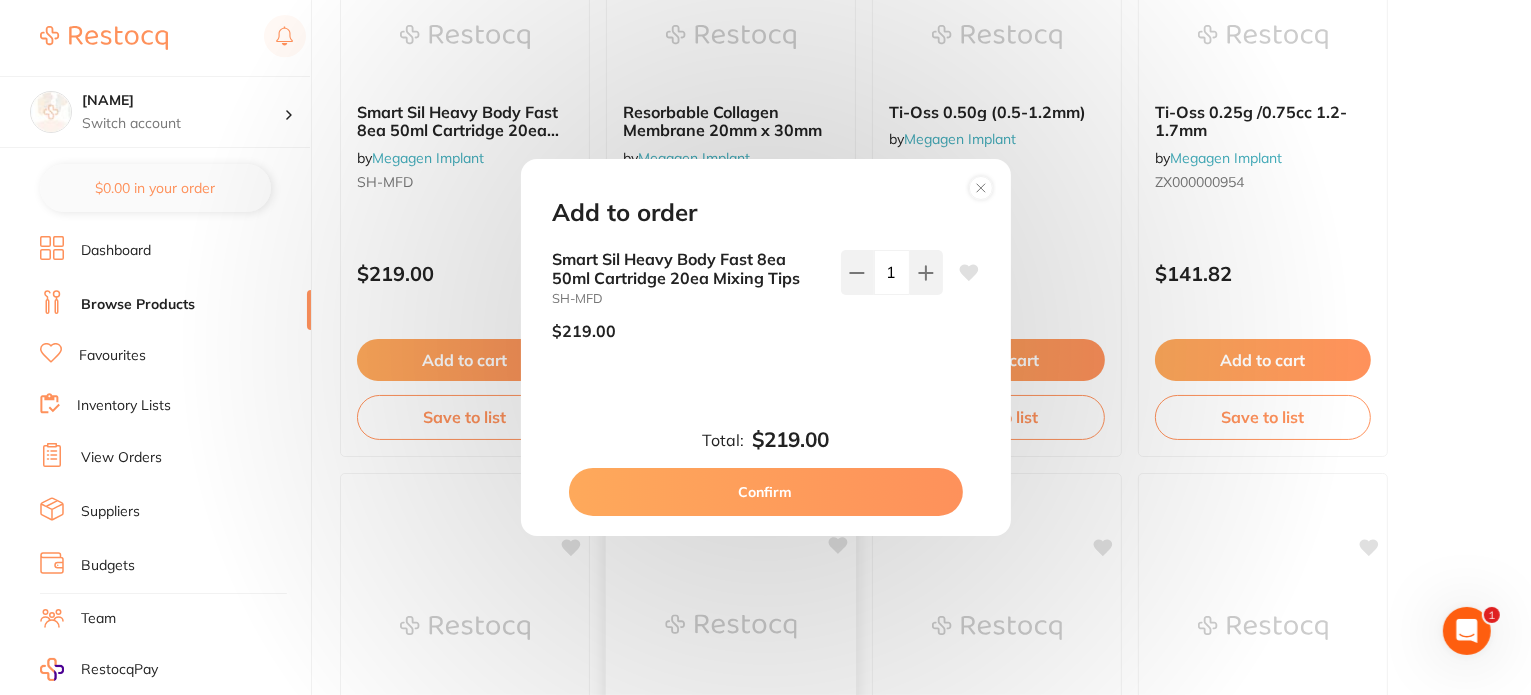 drag, startPoint x: 872, startPoint y: 487, endPoint x: 836, endPoint y: 480, distance: 36.67424 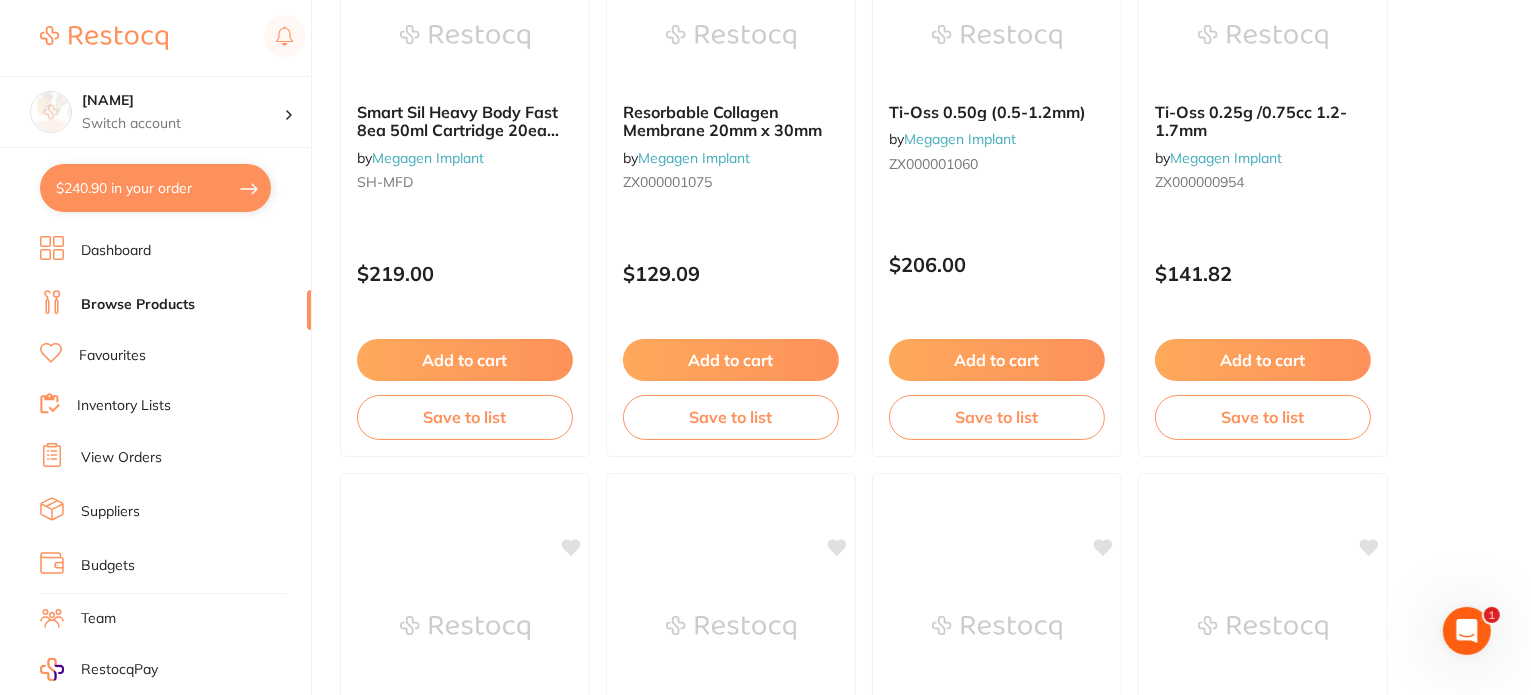 click on "$240.90   in your order" at bounding box center (155, 188) 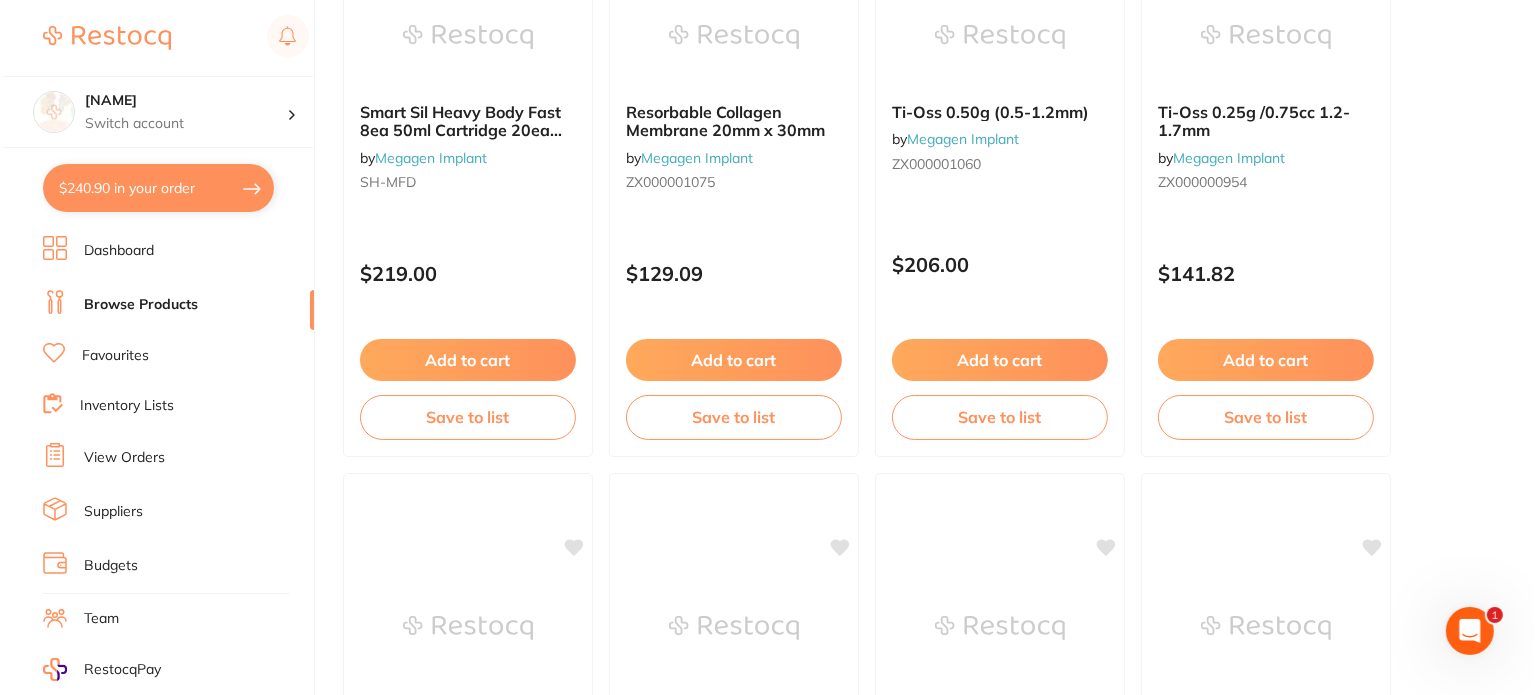 scroll, scrollTop: 0, scrollLeft: 0, axis: both 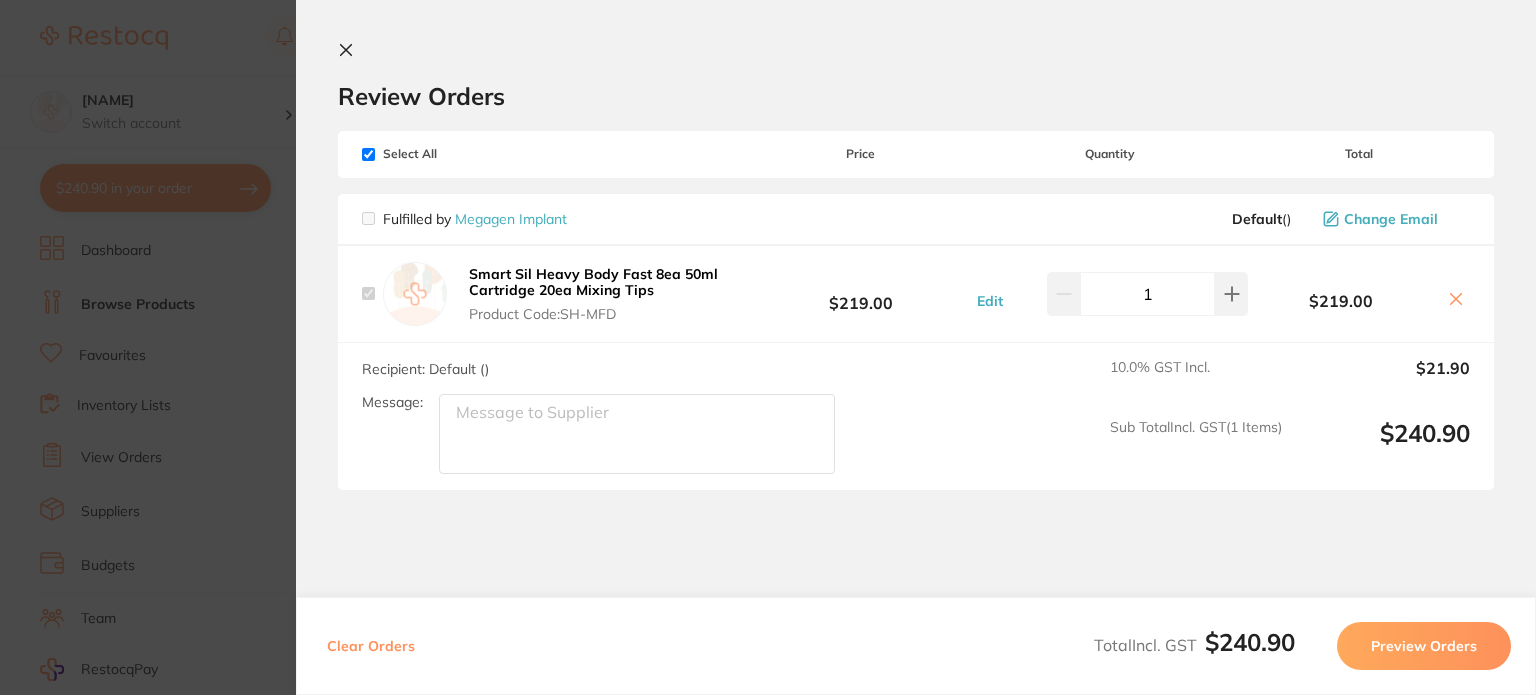 click on "Preview Orders" at bounding box center [1424, 646] 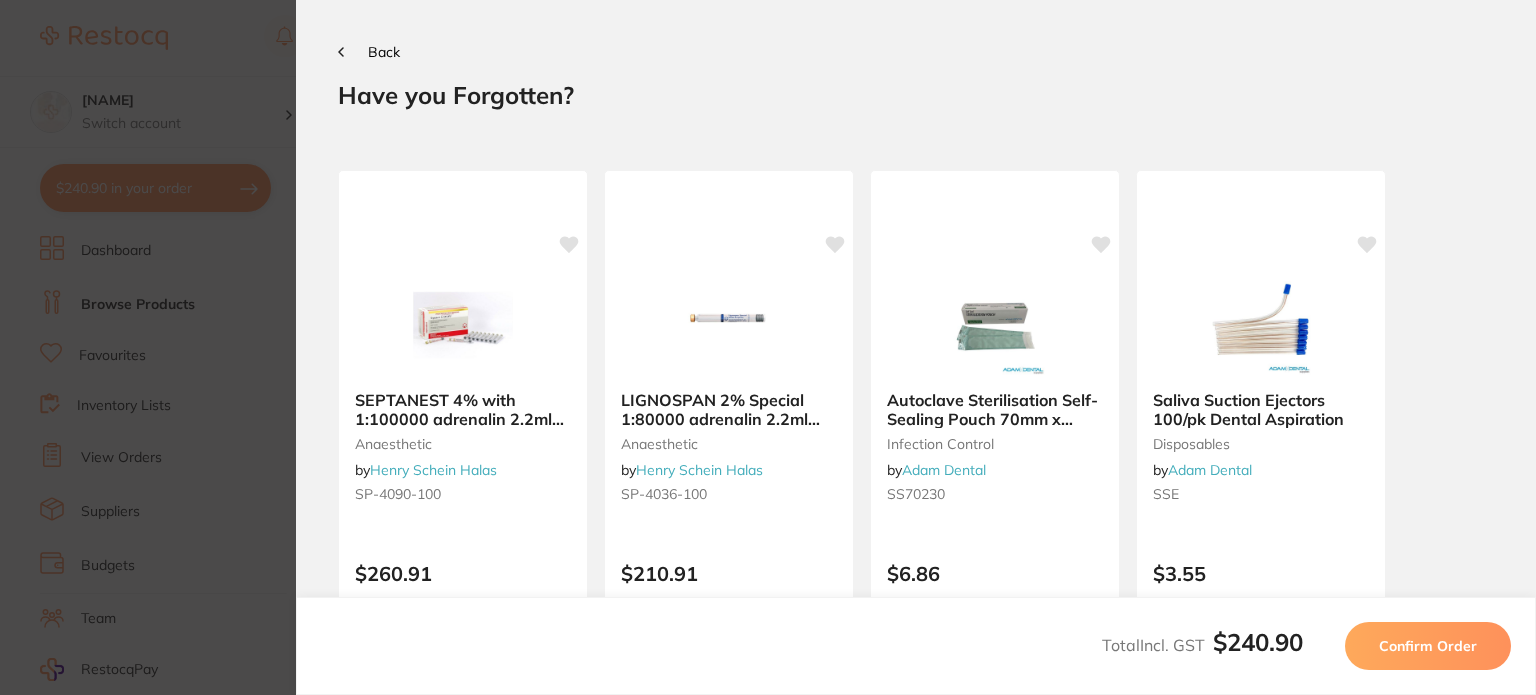 scroll, scrollTop: 0, scrollLeft: 0, axis: both 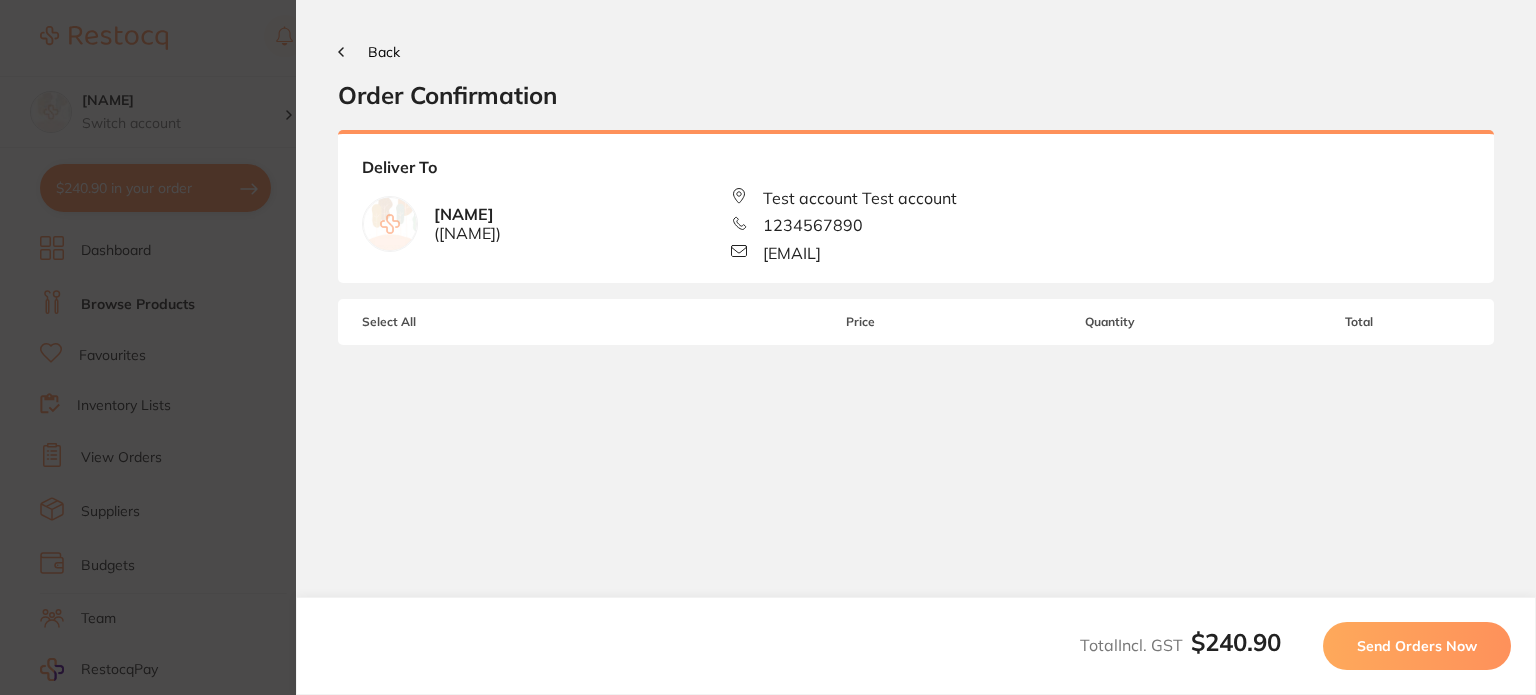 click on "Back" at bounding box center (384, 52) 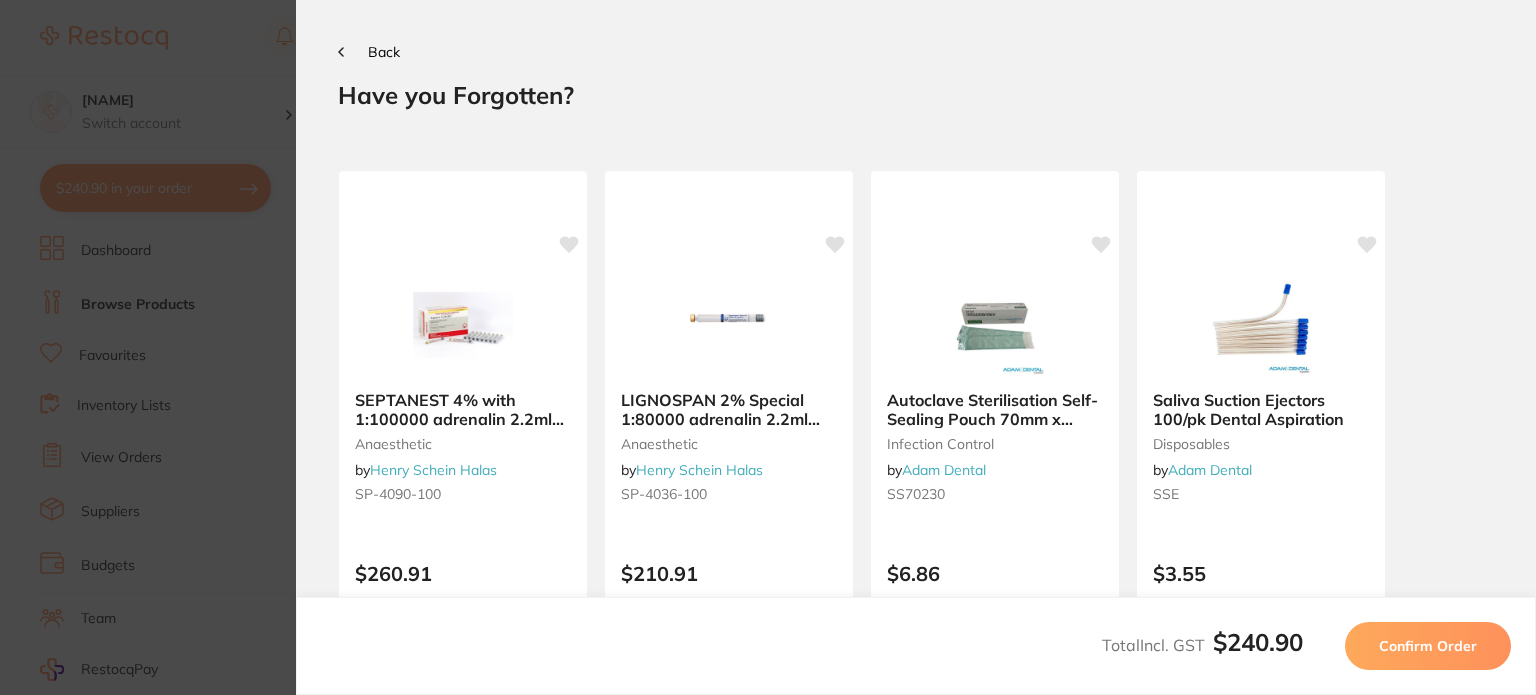 click on "Update RRP Set your pre negotiated price for this item. Item Agreed RRP (excl. GST) --   Update as new default RRP Update RRP Back Your orders are being processed and we will notify you once we have placed the orders. You may close this window Back to Preview Orders Aug 6 2025, 21:34 Have you Forgotten? SEPTANEST 4% with 1:100000 adrenalin 2.2ml 2xBox 50 GOLD   anaesthetic by  Henry Schein Halas SP-4090-100 $260.91 Add to cart Save to list LIGNOSPAN 2% Special 1:80000 adrenalin 2.2ml 2xBox 50   anaesthetic by  Henry Schein Halas SP-4036-100 $210.91 Add to cart Save to list Autoclave Sterilisation Self- Sealing Pouch 70mm x 230mm   infection control by  Adam Dental SS70230 $6.86 Add to cart Save to list Saliva Suction Ejectors 100/pk Dental Aspiration   disposables by  Adam Dental SSE $3.55 Add to cart Save to list Plastic Cups -1000 Per Carton   disposables by  Adam Dental 509404 $29.00 Add to cart Save to list Microbrush Dry Tips Large 50/pk   disposables by  Adam Dental DTL $21.41 Add to cart Save to list" at bounding box center (768, 347) 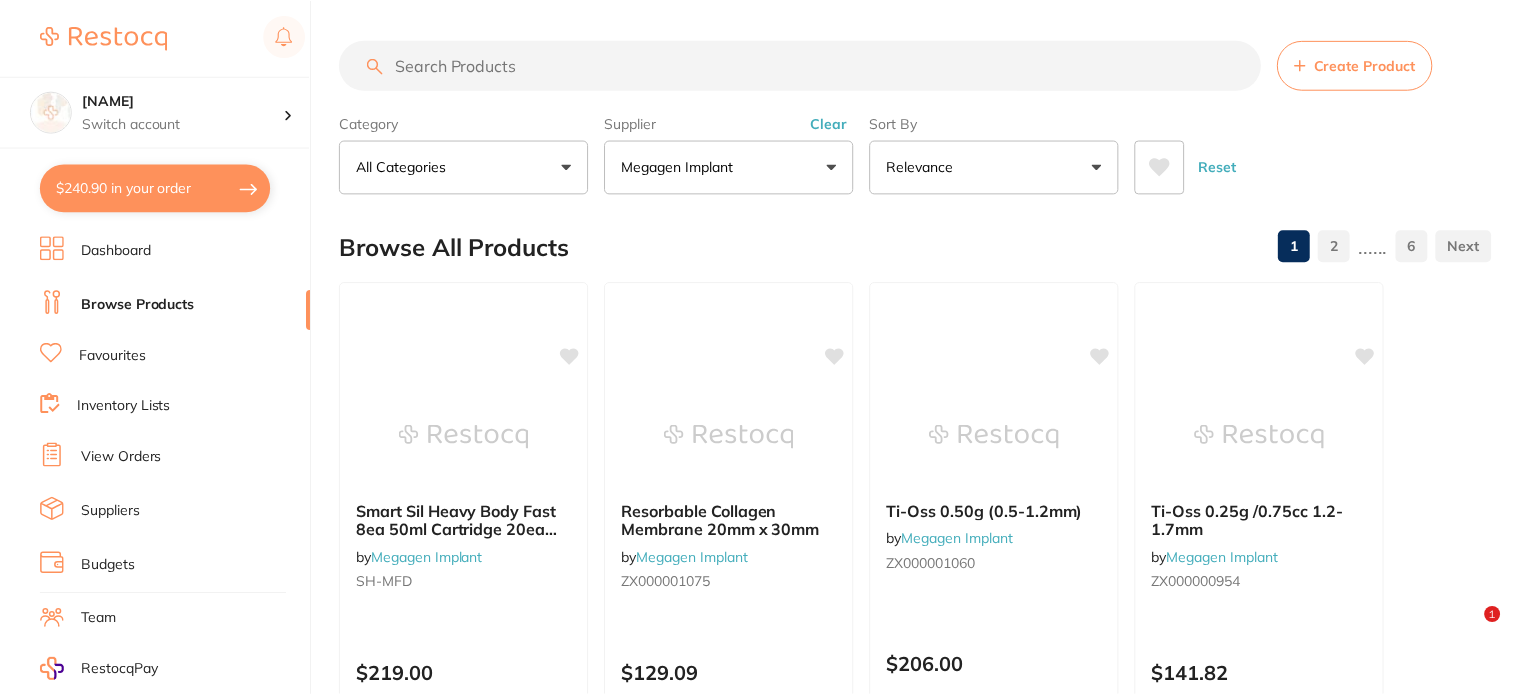 scroll, scrollTop: 400, scrollLeft: 0, axis: vertical 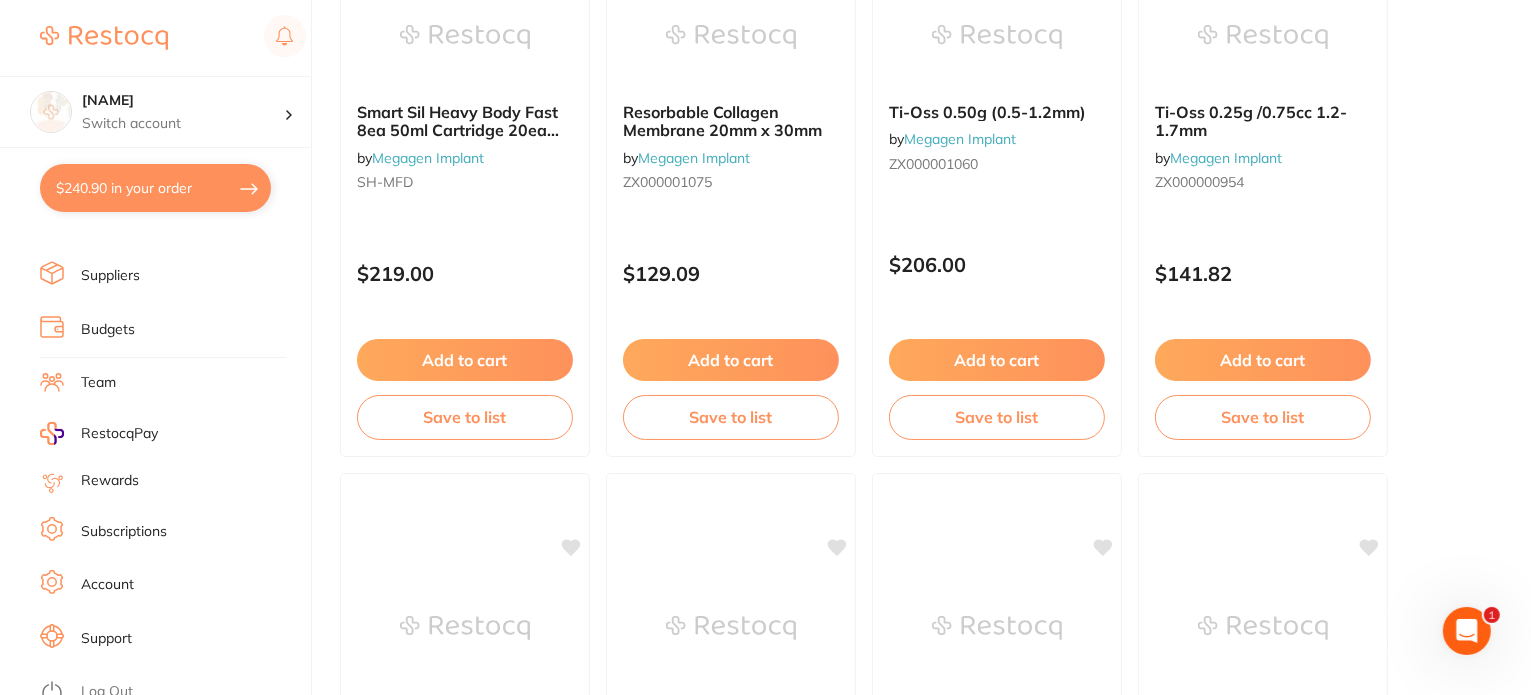 click on "Log Out" at bounding box center (107, 692) 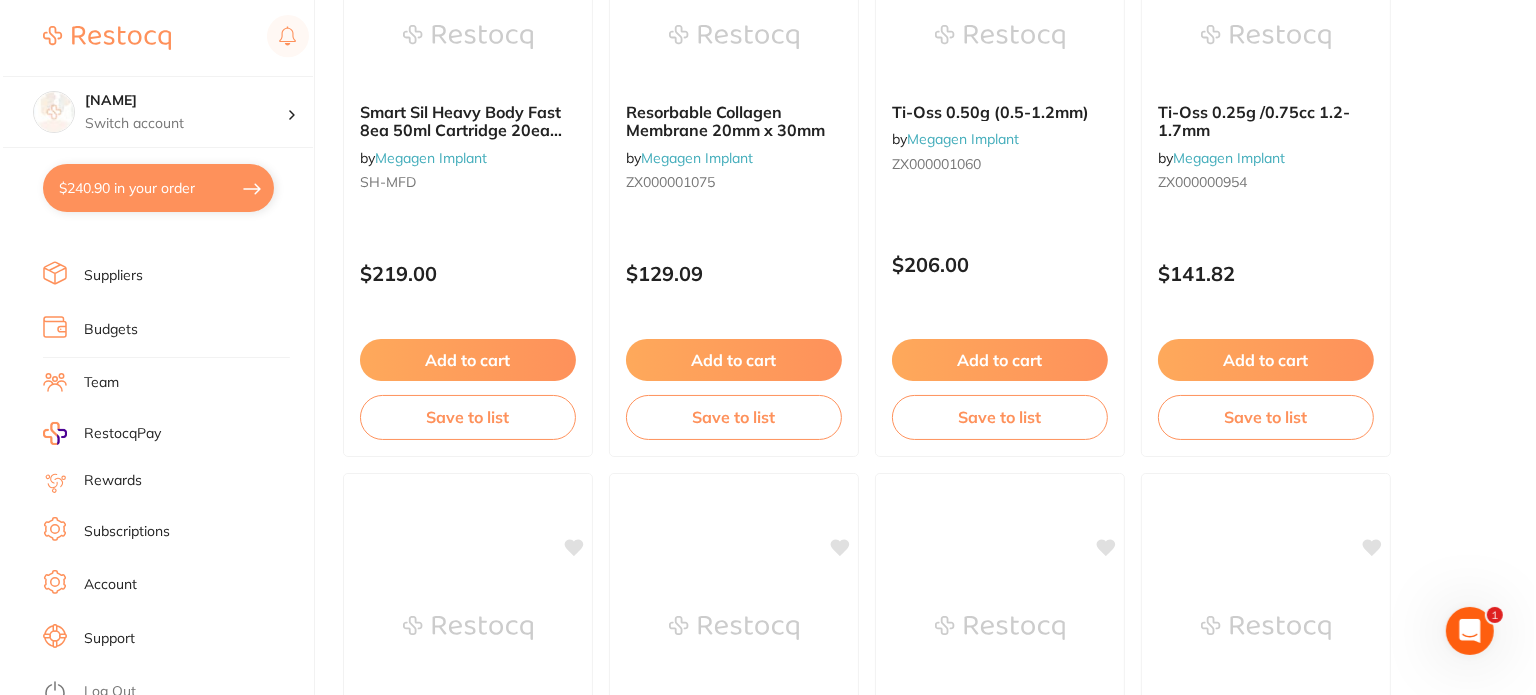 scroll, scrollTop: 0, scrollLeft: 0, axis: both 